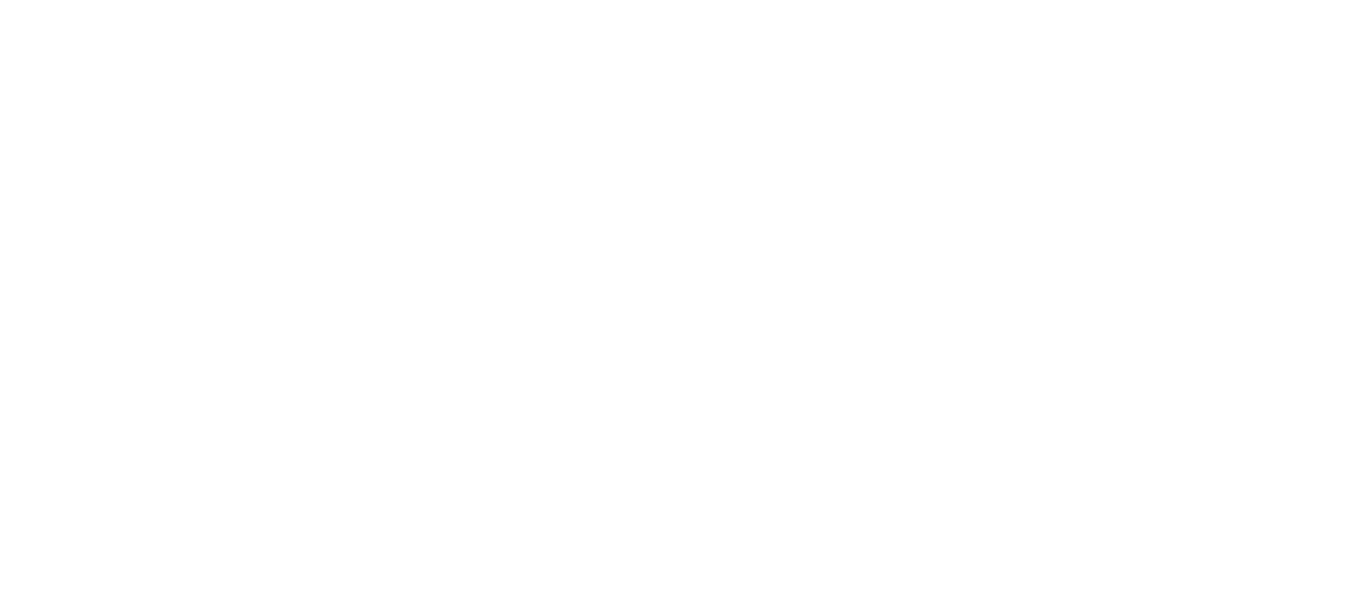 scroll, scrollTop: 0, scrollLeft: 0, axis: both 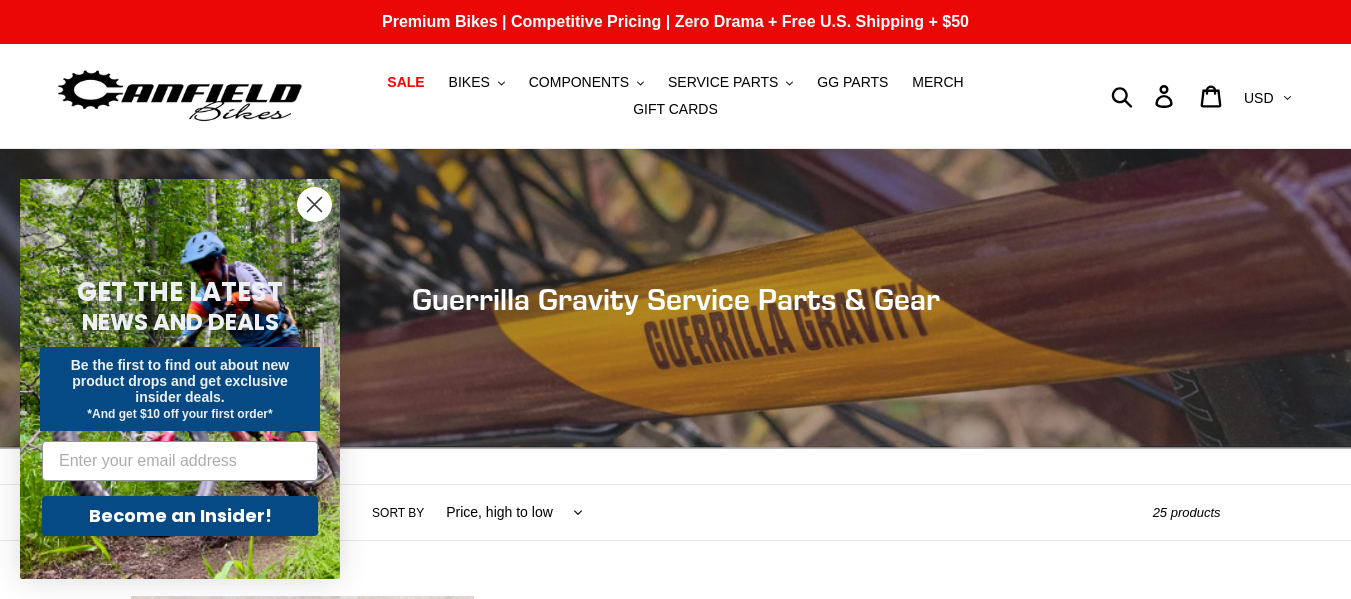 click 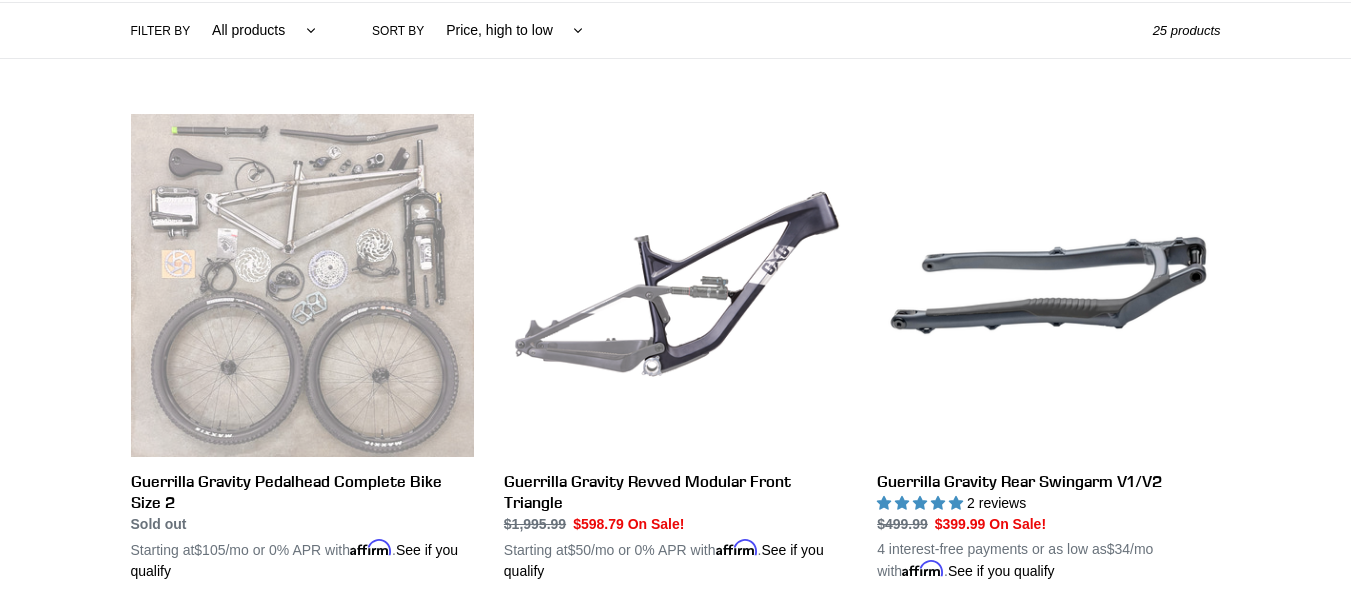 scroll, scrollTop: 481, scrollLeft: 0, axis: vertical 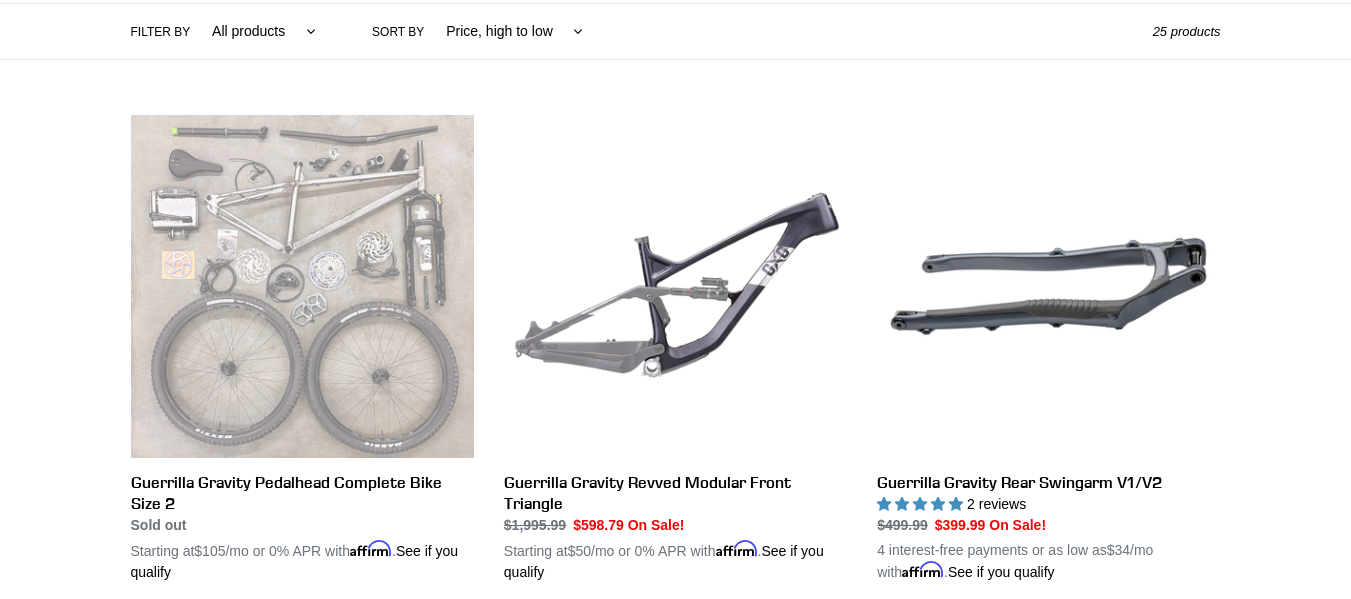 click on "All products
GG
Swag" at bounding box center [259, 31] 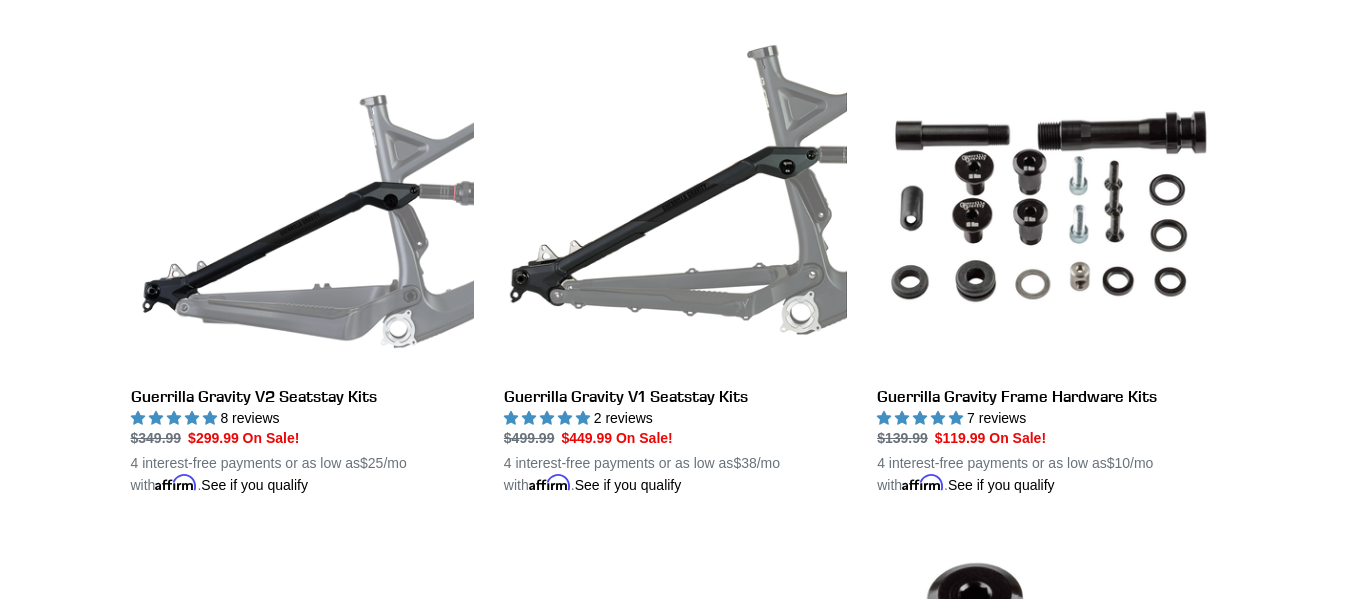 scroll, scrollTop: 1072, scrollLeft: 0, axis: vertical 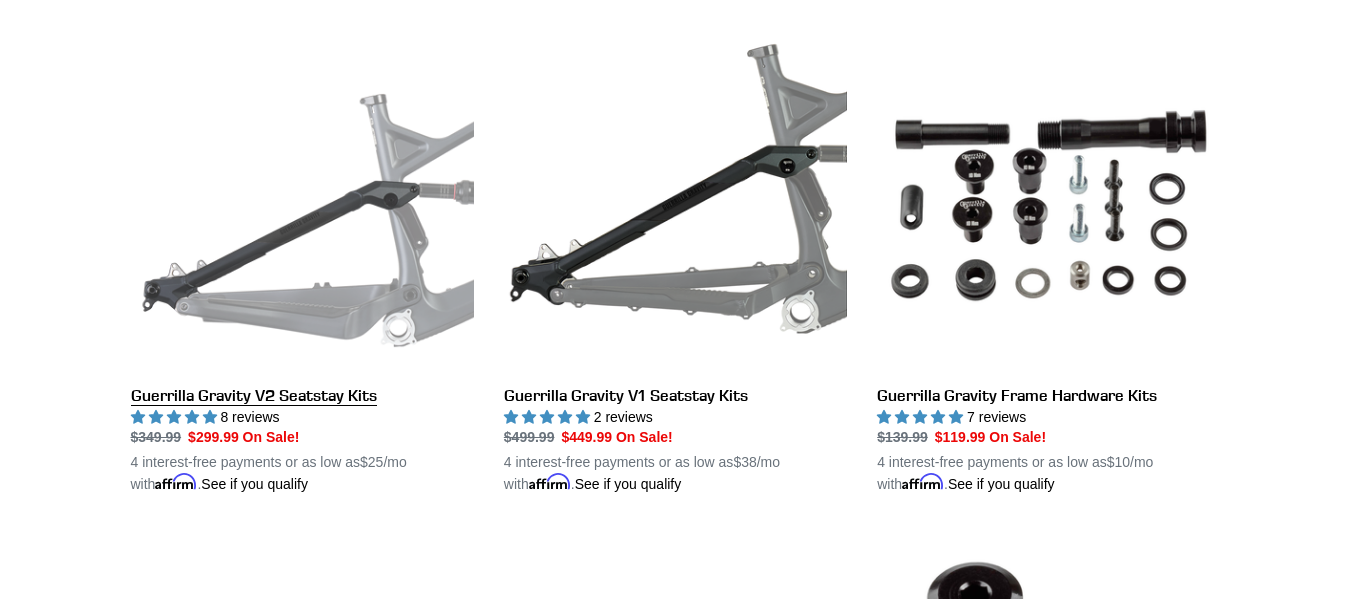 click on "Guerrilla Gravity V2 Seatstay Kits" at bounding box center (302, 261) 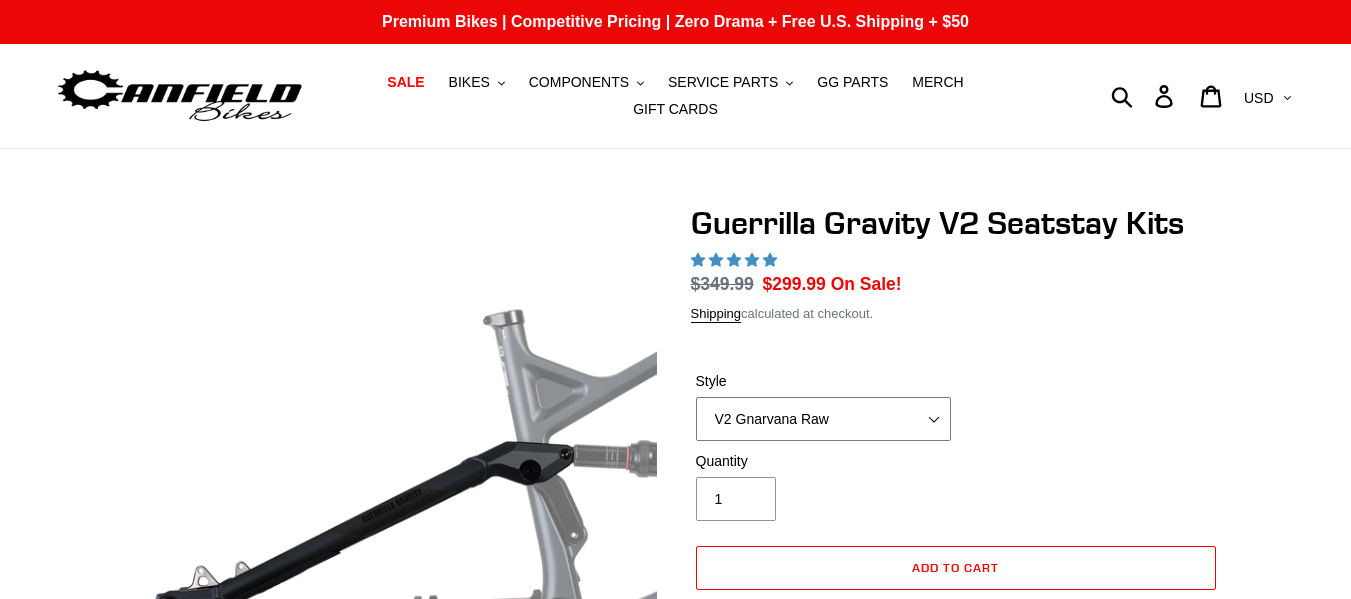 click on "V2 Gnarvana
V2 Gnarvana Raw
V2 Smash
V2 Smash Raw" at bounding box center (823, 419) 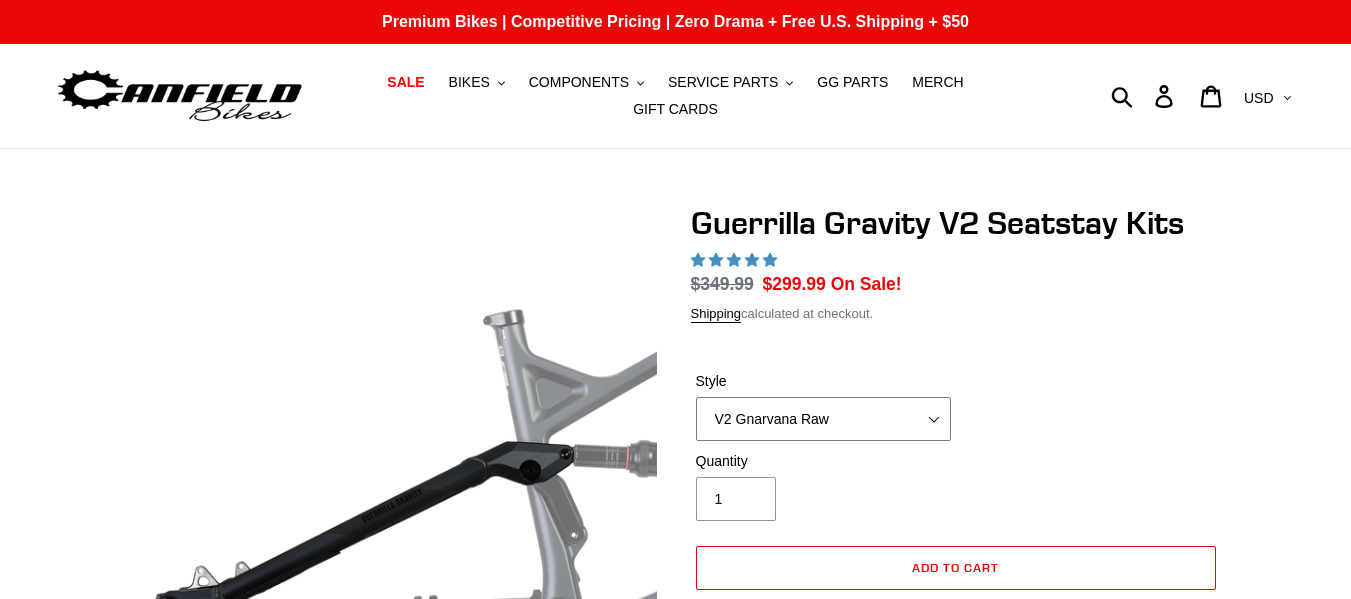 select on "highest-rating" 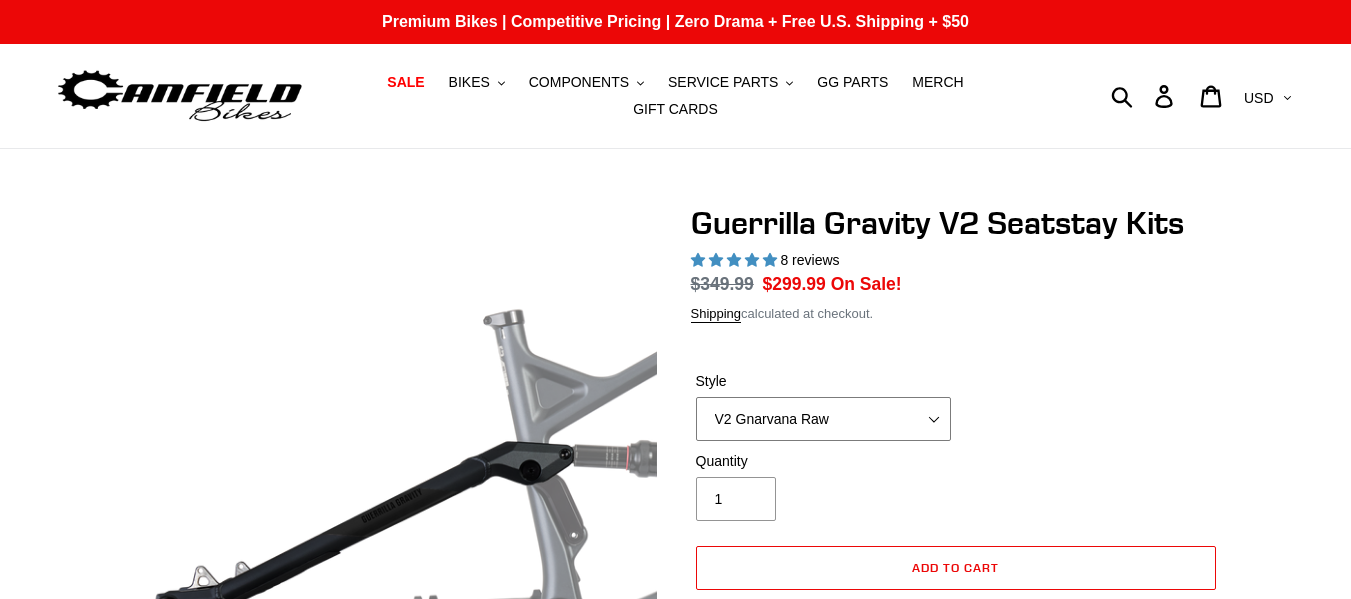 scroll, scrollTop: 0, scrollLeft: 0, axis: both 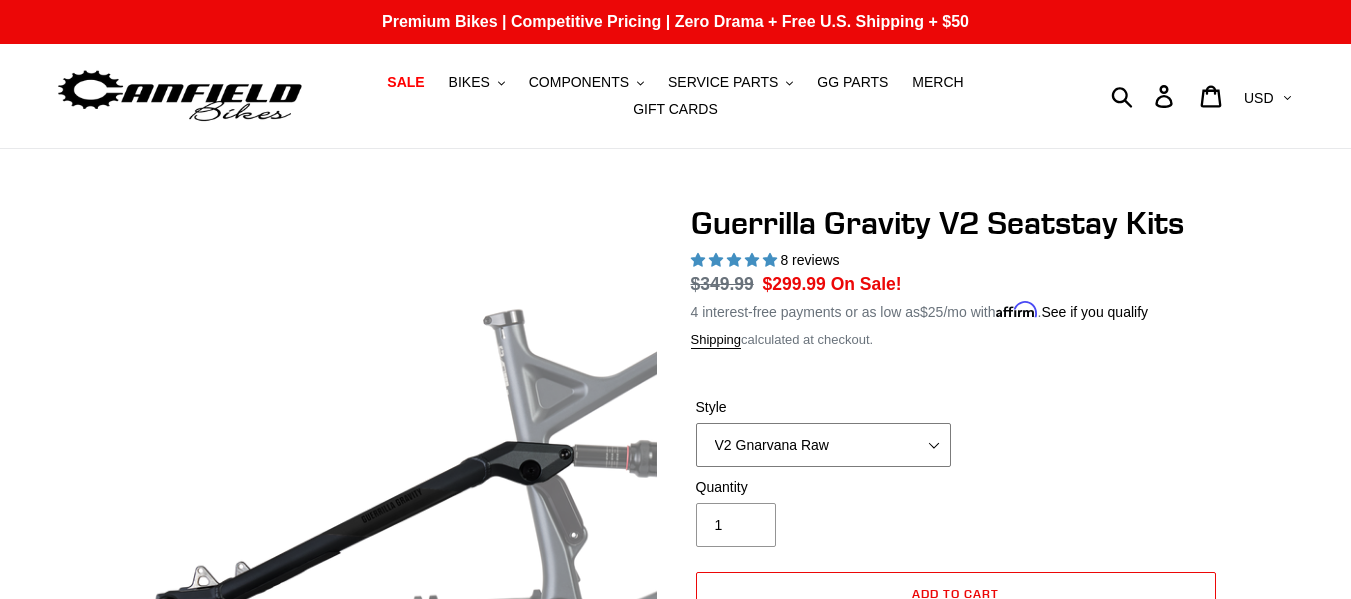 click on "V2 Gnarvana
V2 Gnarvana Raw
V2 Smash
V2 Smash Raw" at bounding box center [823, 445] 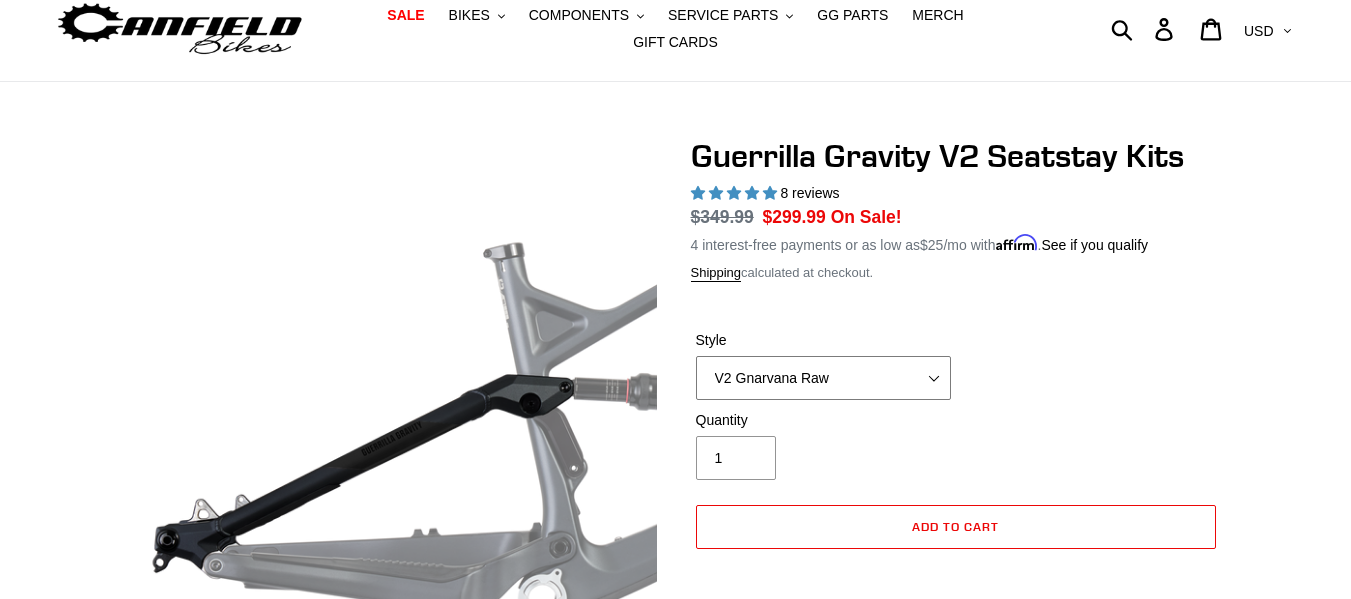 click on "V2 Gnarvana
V2 Gnarvana Raw
V2 Smash
V2 Smash Raw" at bounding box center (823, 378) 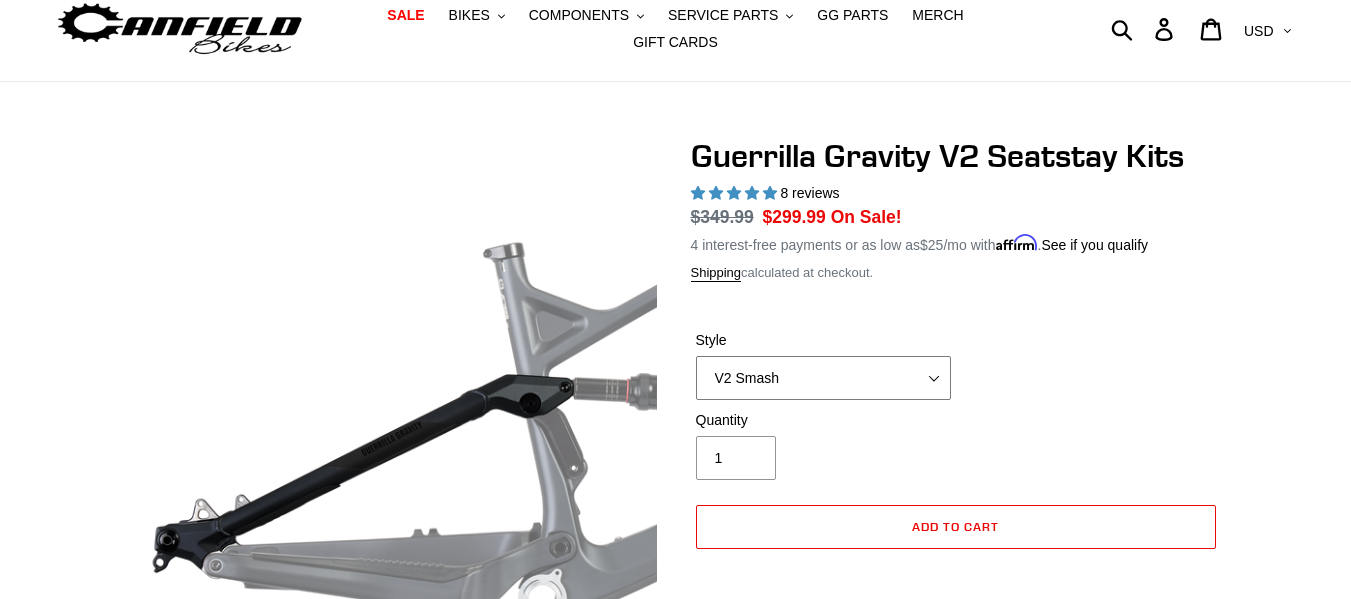 click on "V2 Gnarvana
V2 Gnarvana Raw
V2 Smash
V2 Smash Raw" at bounding box center (823, 378) 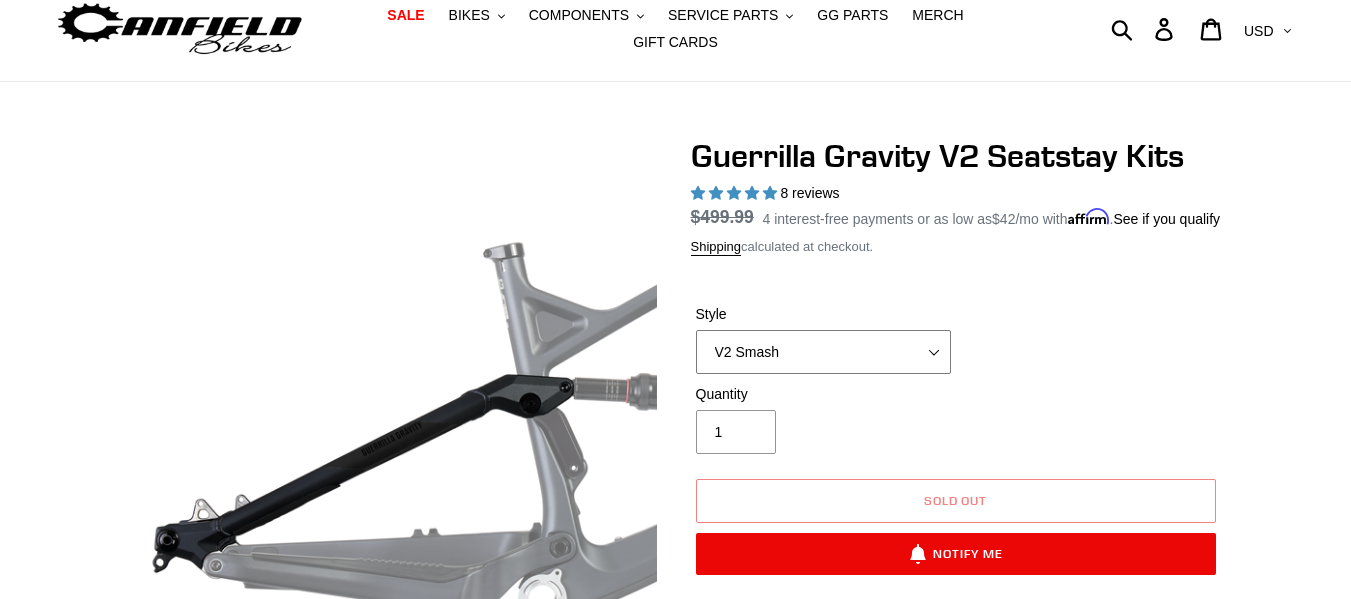 scroll, scrollTop: 79, scrollLeft: 0, axis: vertical 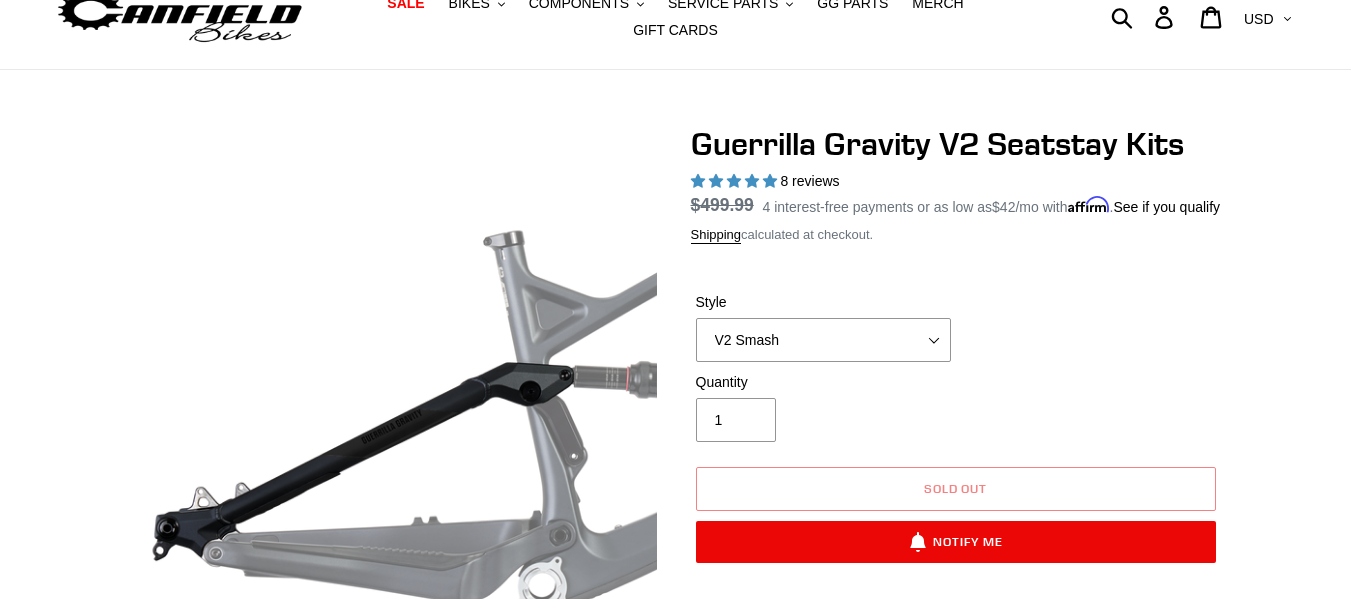 click on "Style
V2 Gnarvana
V2 Gnarvana Raw
V2 Smash
V2 Smash Raw" at bounding box center (823, 327) 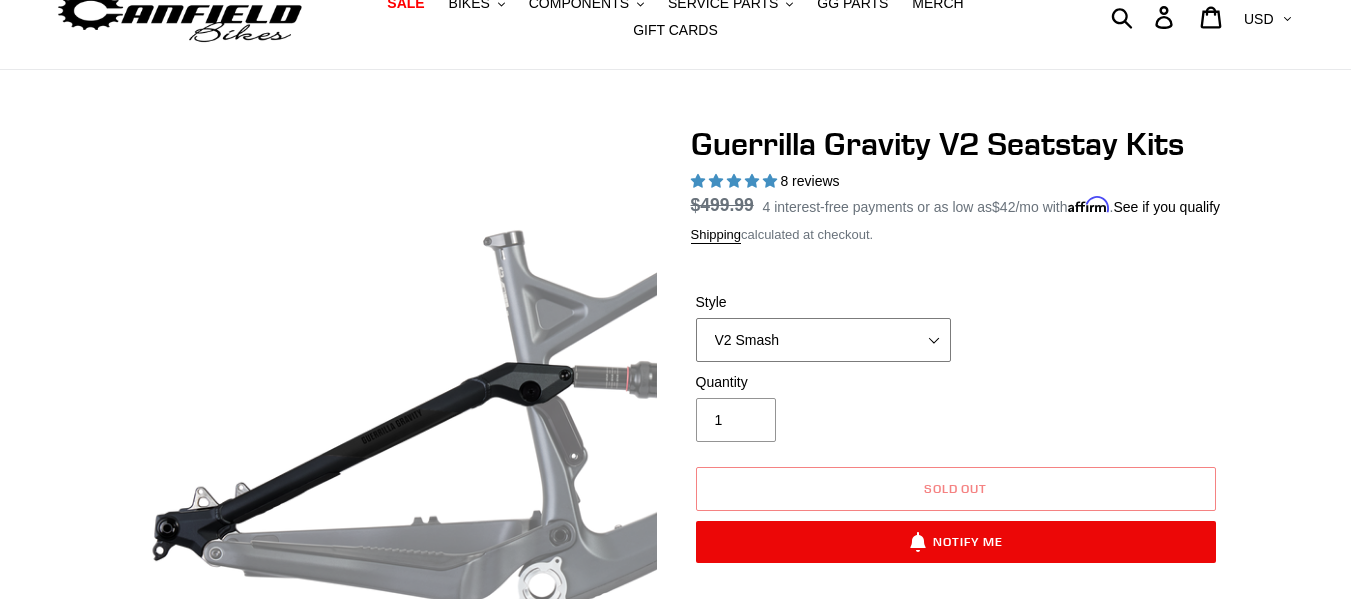 click on "V2 Gnarvana
V2 Gnarvana Raw
V2 Smash
V2 Smash Raw" at bounding box center (823, 340) 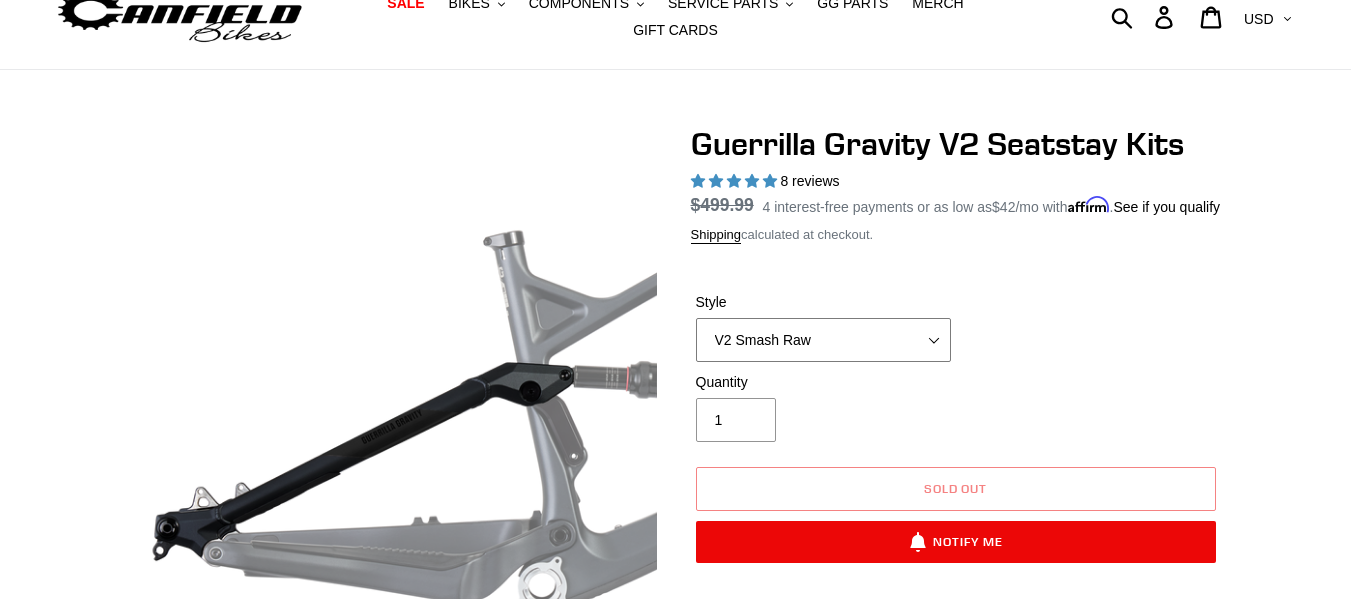 click on "V2 Gnarvana
V2 Gnarvana Raw
V2 Smash
V2 Smash Raw" at bounding box center [823, 340] 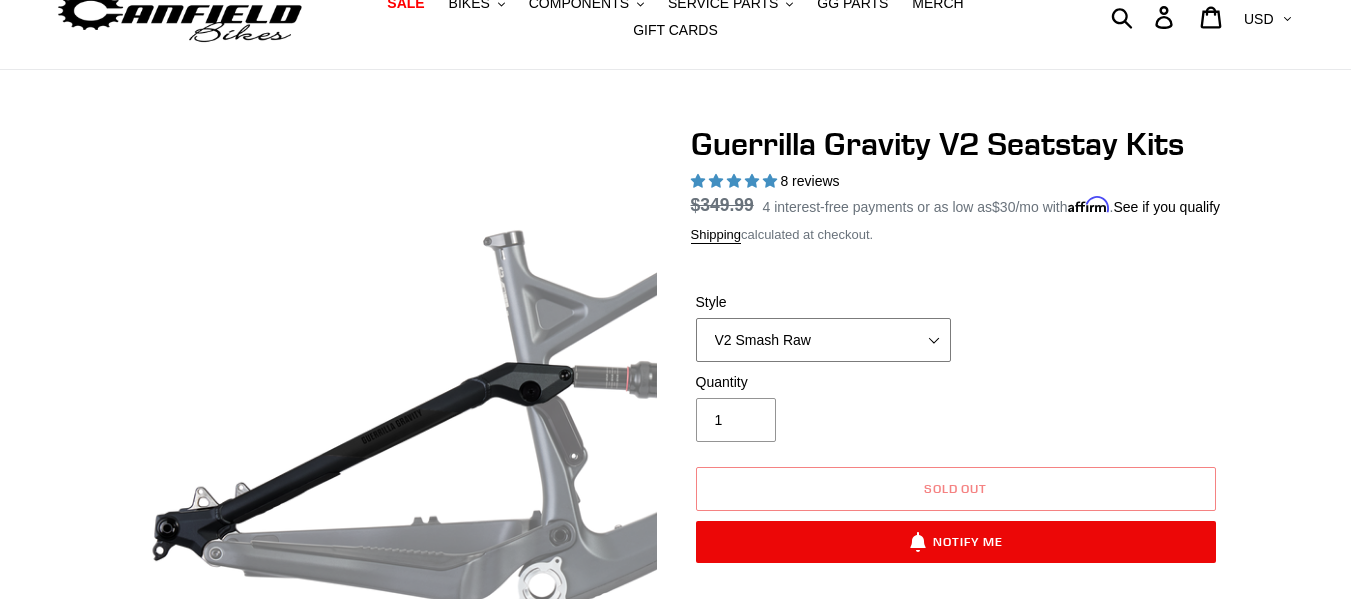 click on "V2 Gnarvana
V2 Gnarvana Raw
V2 Smash
V2 Smash Raw" at bounding box center (823, 340) 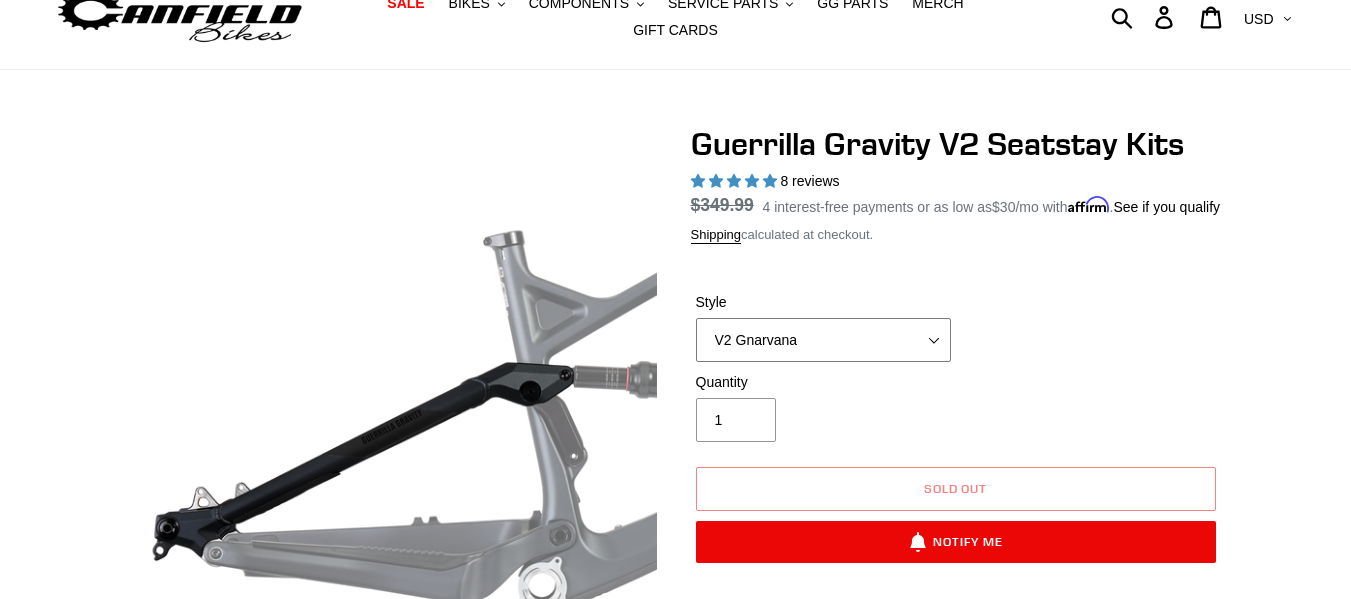 click on "V2 Gnarvana
V2 Gnarvana Raw
V2 Smash
V2 Smash Raw" at bounding box center (823, 340) 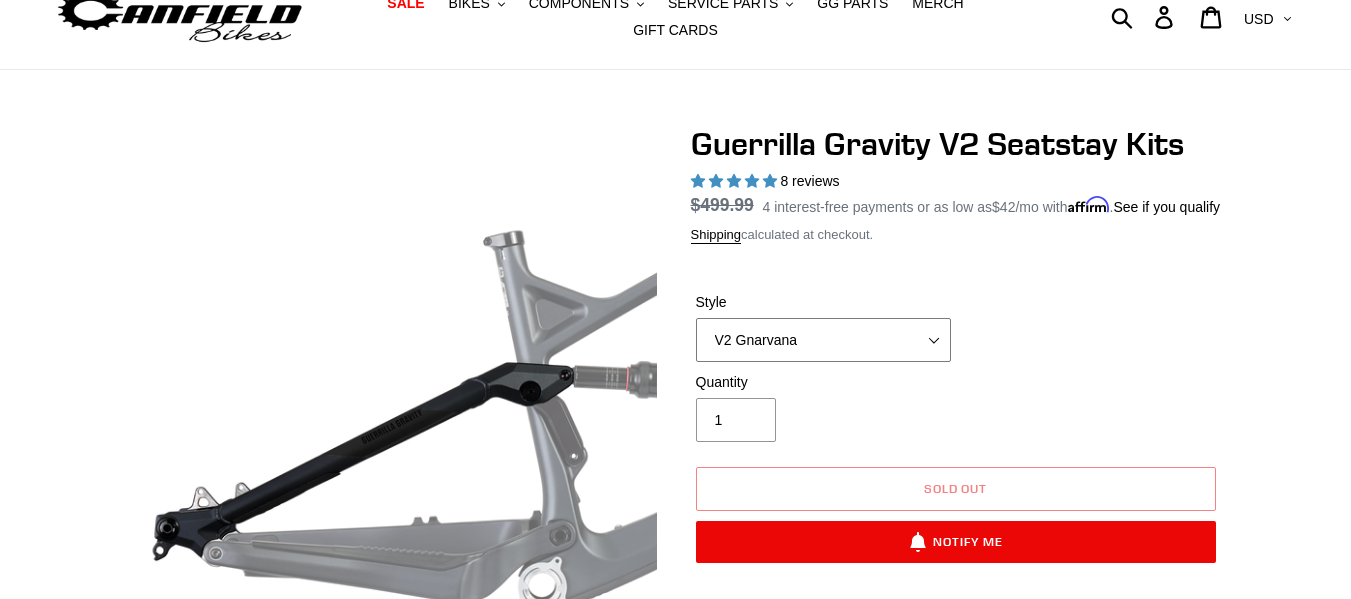 click on "V2 Gnarvana
V2 Gnarvana Raw
V2 Smash
V2 Smash Raw" at bounding box center (823, 340) 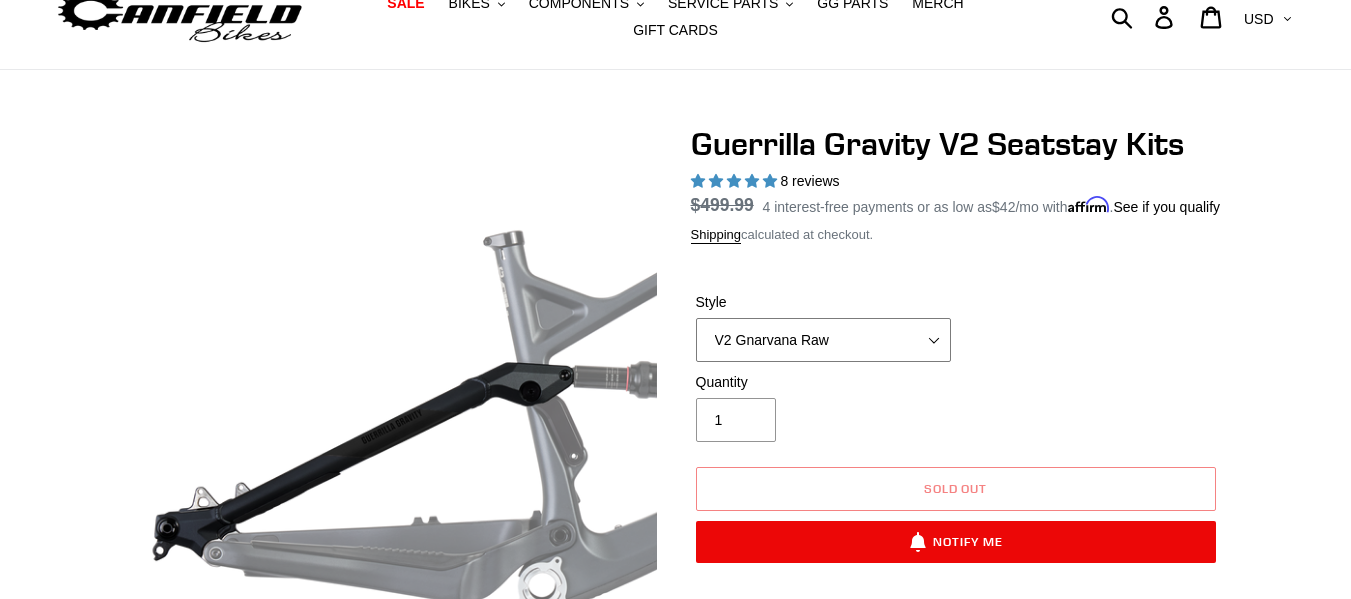 click on "V2 Gnarvana
V2 Gnarvana Raw
V2 Smash
V2 Smash Raw" at bounding box center (823, 340) 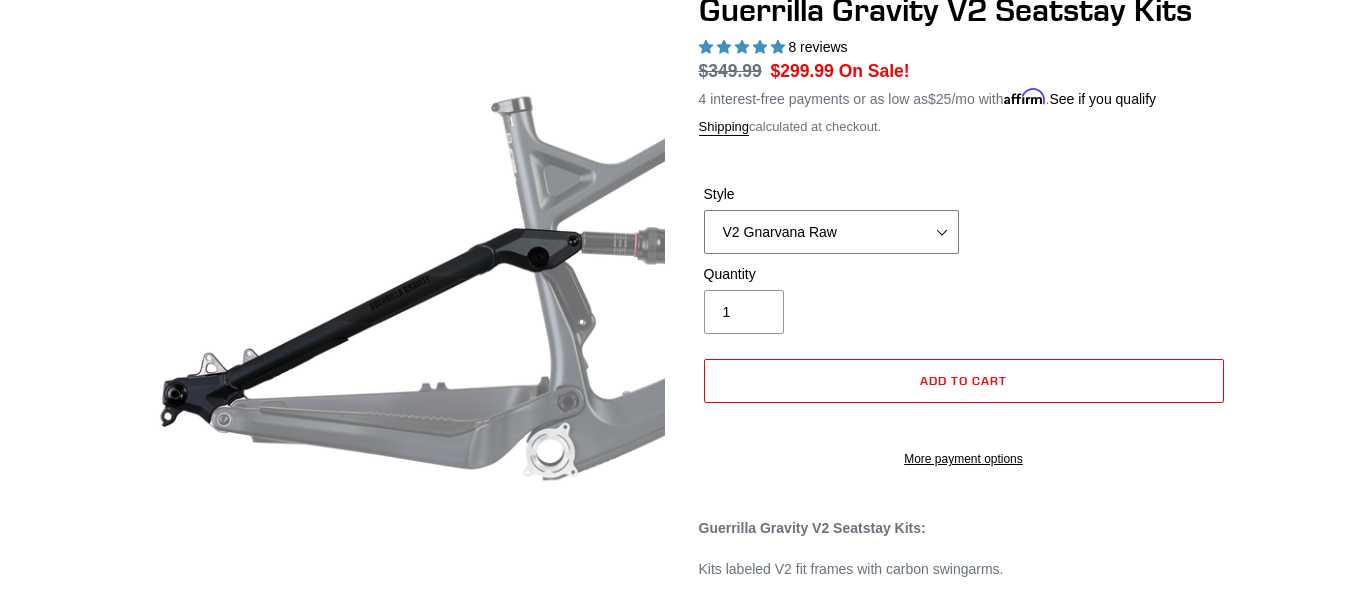 scroll, scrollTop: 214, scrollLeft: 0, axis: vertical 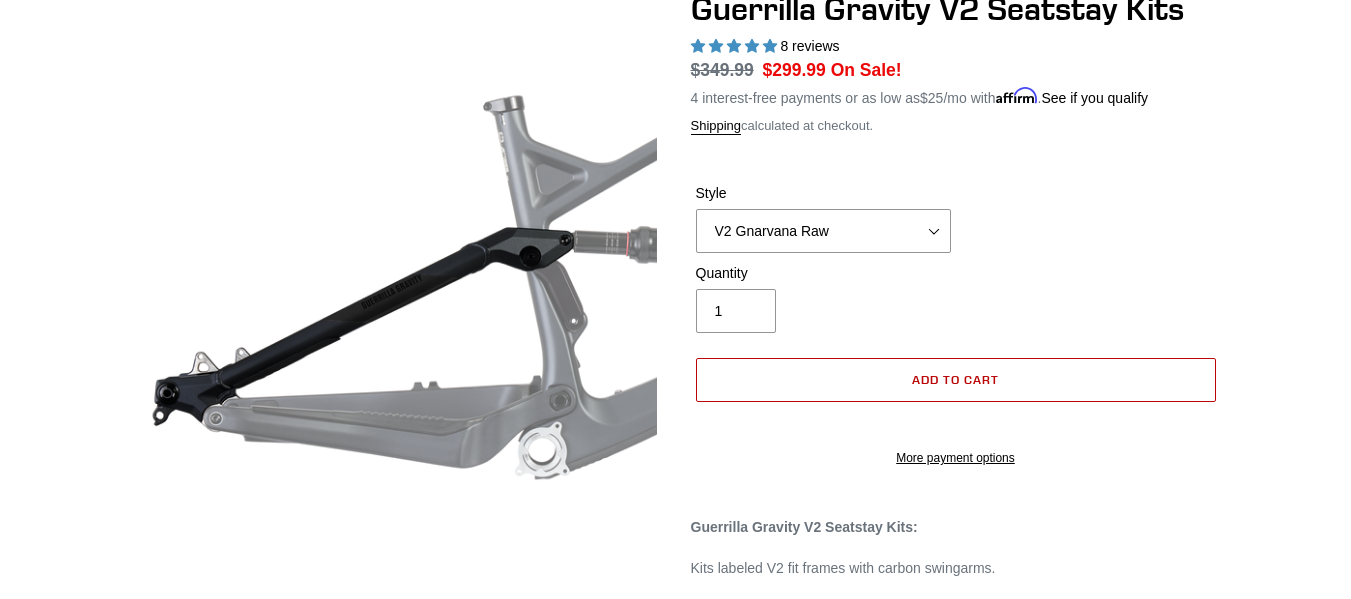 click on "Add to cart" at bounding box center (955, 379) 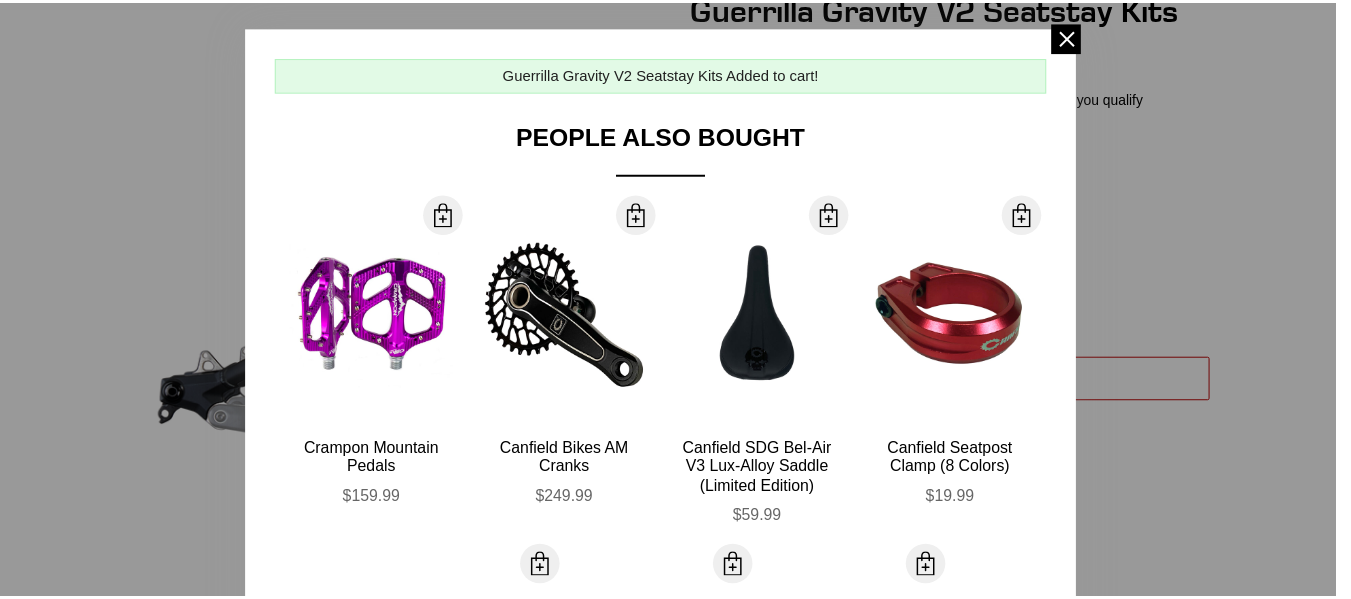 scroll, scrollTop: 30, scrollLeft: 0, axis: vertical 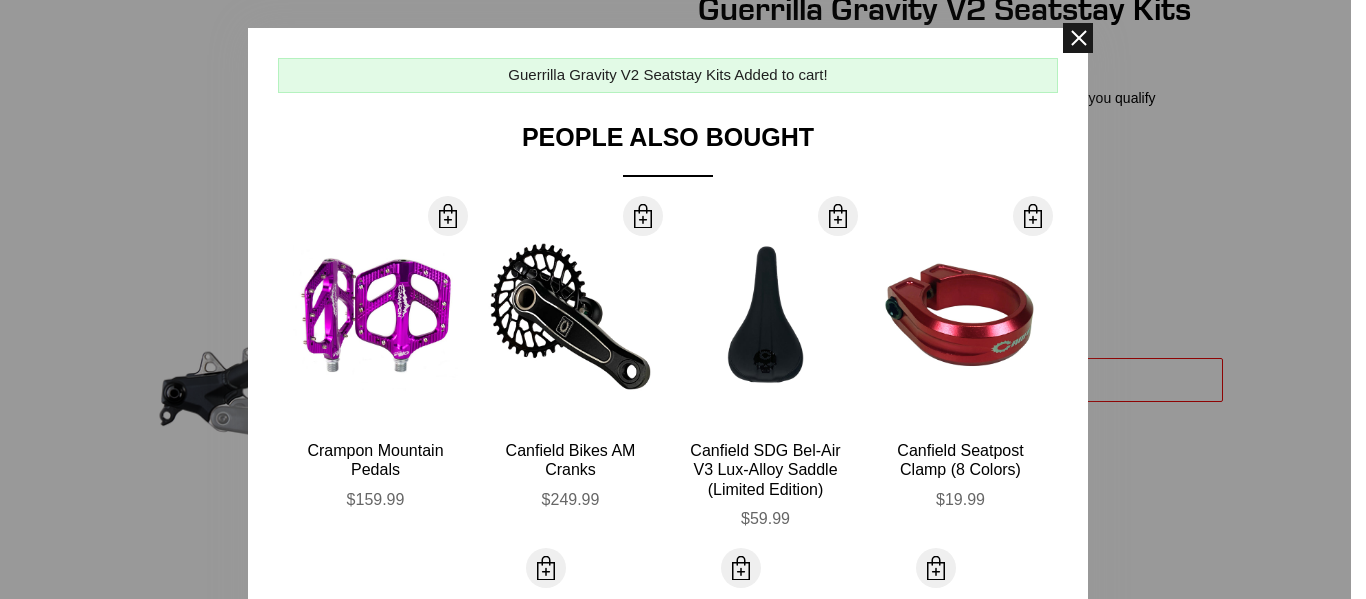 click at bounding box center (1078, 38) 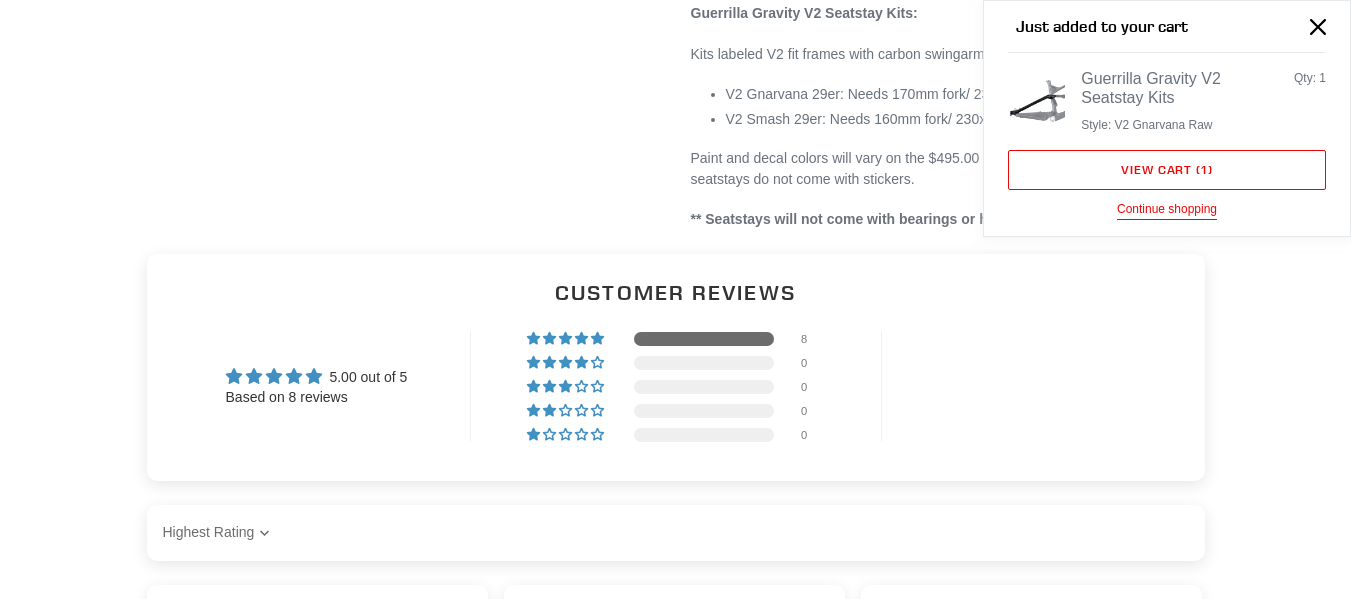 scroll, scrollTop: 730, scrollLeft: 0, axis: vertical 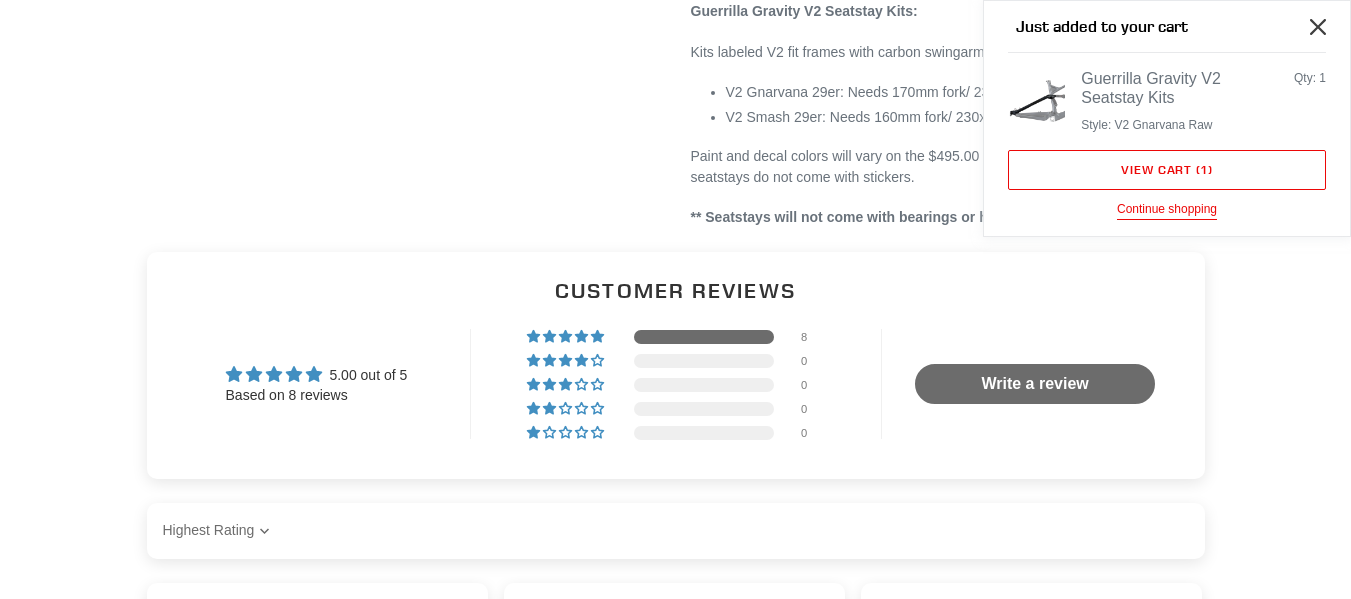 click 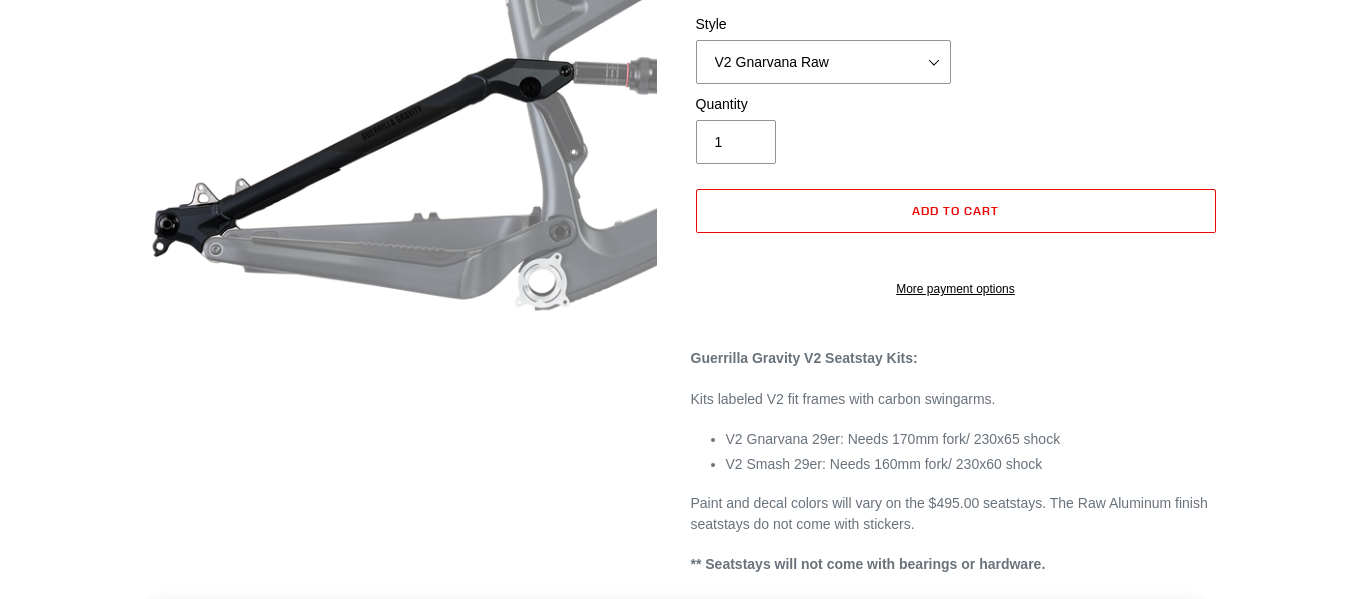 scroll, scrollTop: 385, scrollLeft: 0, axis: vertical 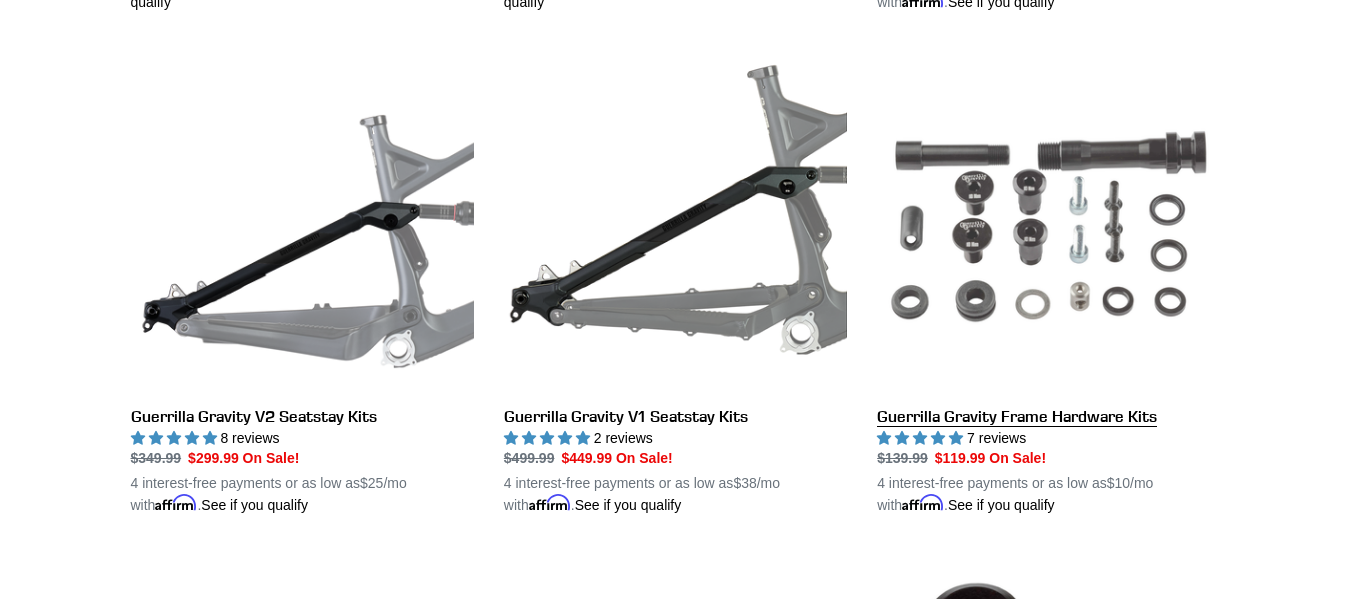 click on "Guerrilla Gravity Frame Hardware Kits" at bounding box center [1048, 282] 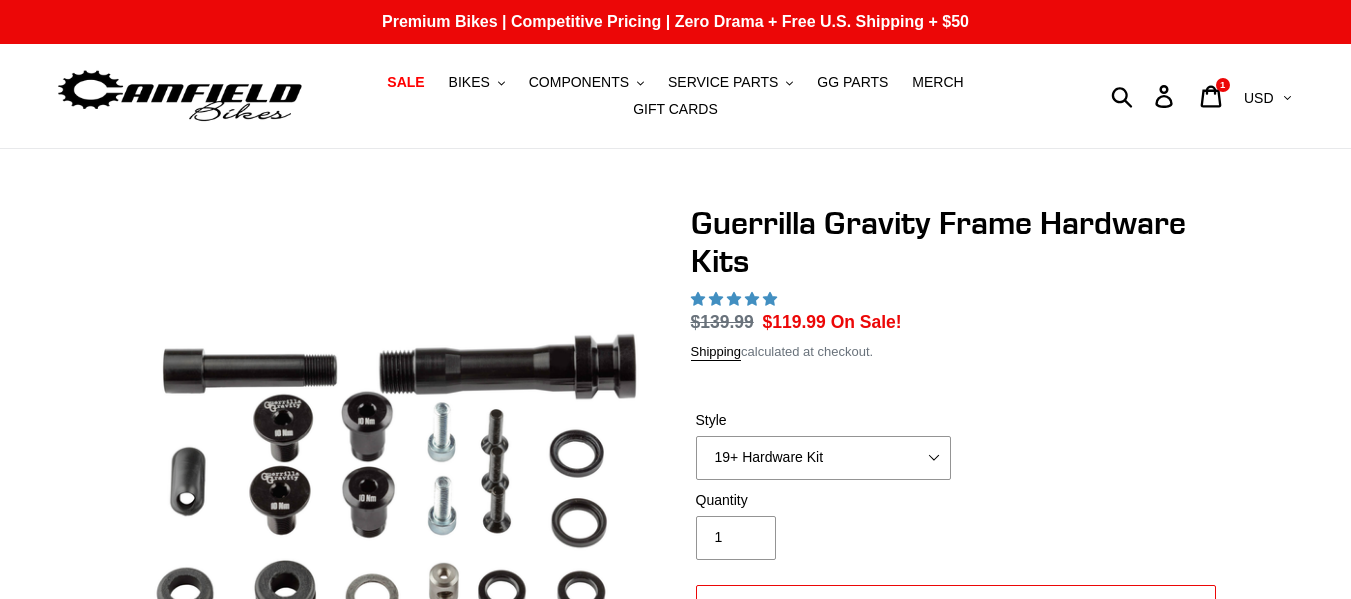 scroll, scrollTop: 0, scrollLeft: 0, axis: both 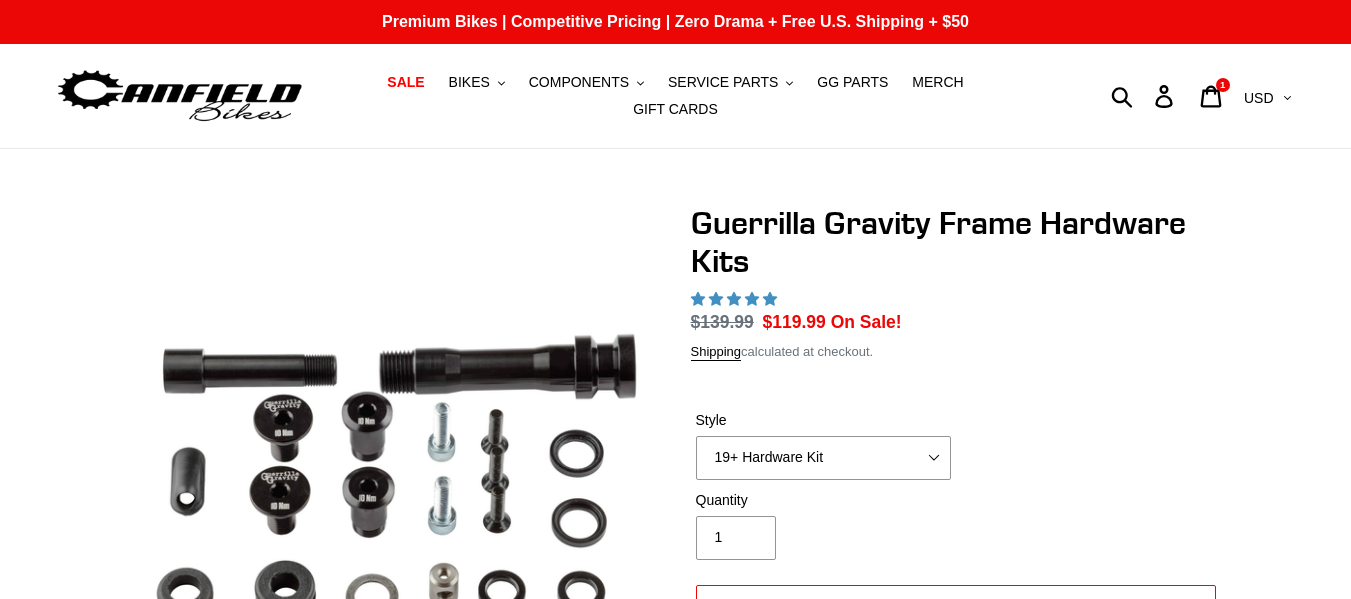 select on "highest-rating" 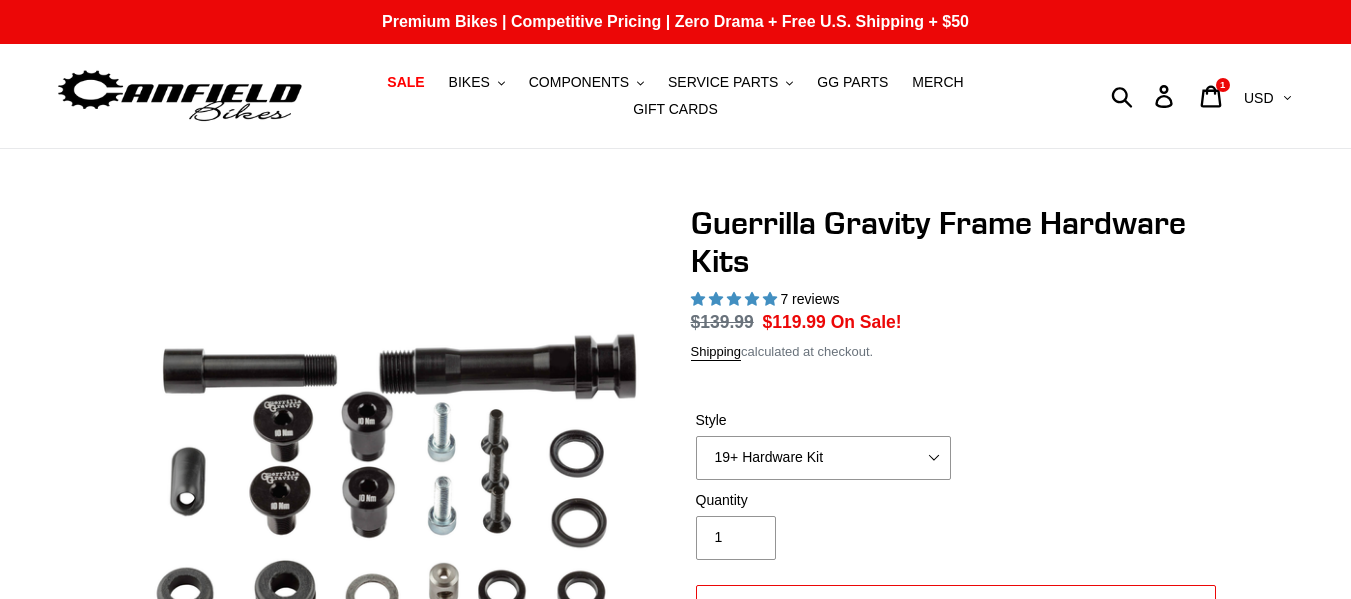 scroll, scrollTop: 0, scrollLeft: 0, axis: both 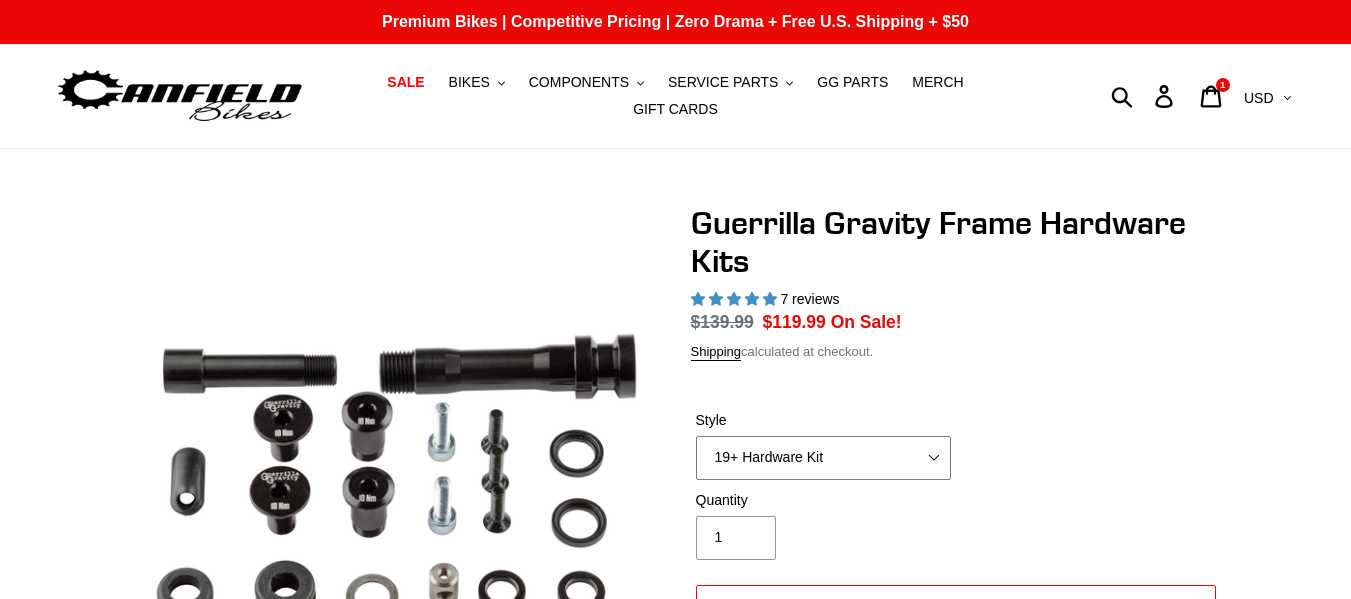 drag, startPoint x: 0, startPoint y: 0, endPoint x: 845, endPoint y: 464, distance: 964.01294 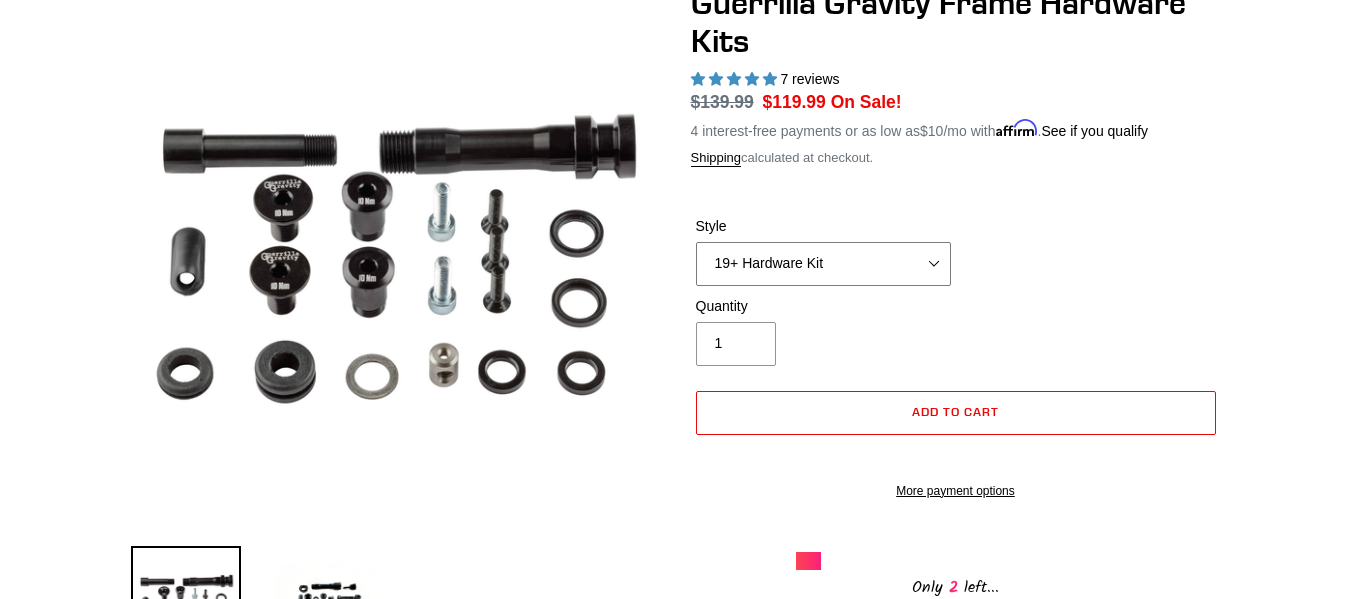 scroll, scrollTop: 222, scrollLeft: 0, axis: vertical 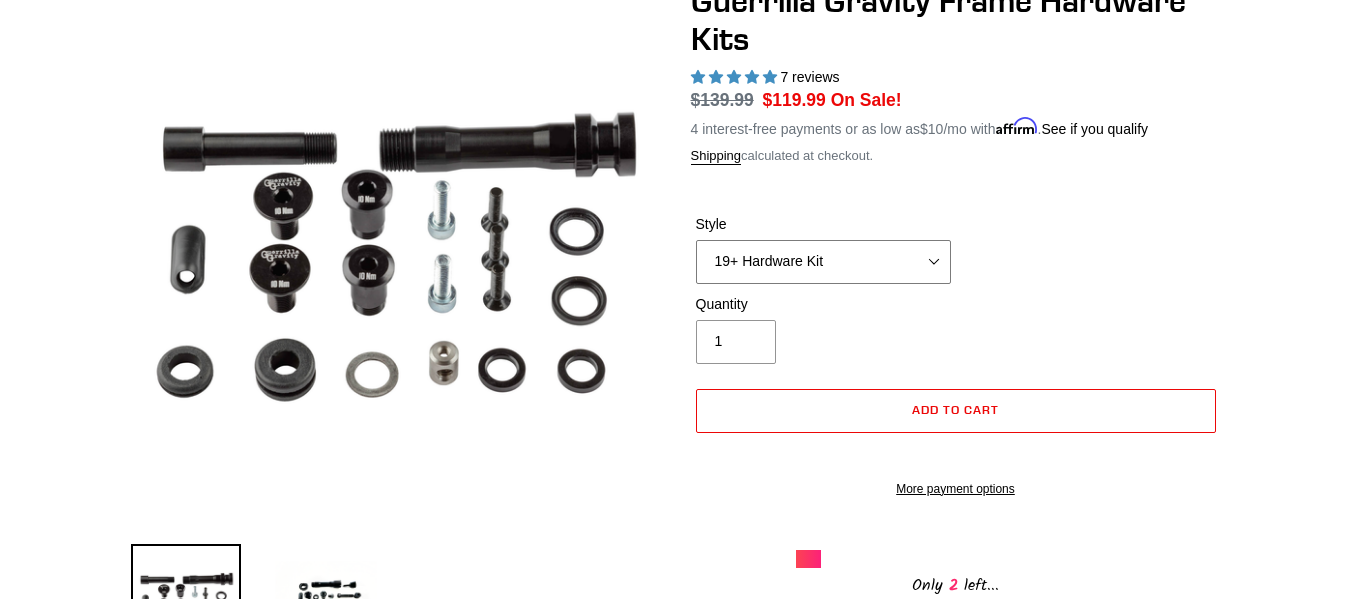 click on "19+ Hardware Kit
21+ V2 Trail Pistol Complete Hardware Kit" at bounding box center [823, 262] 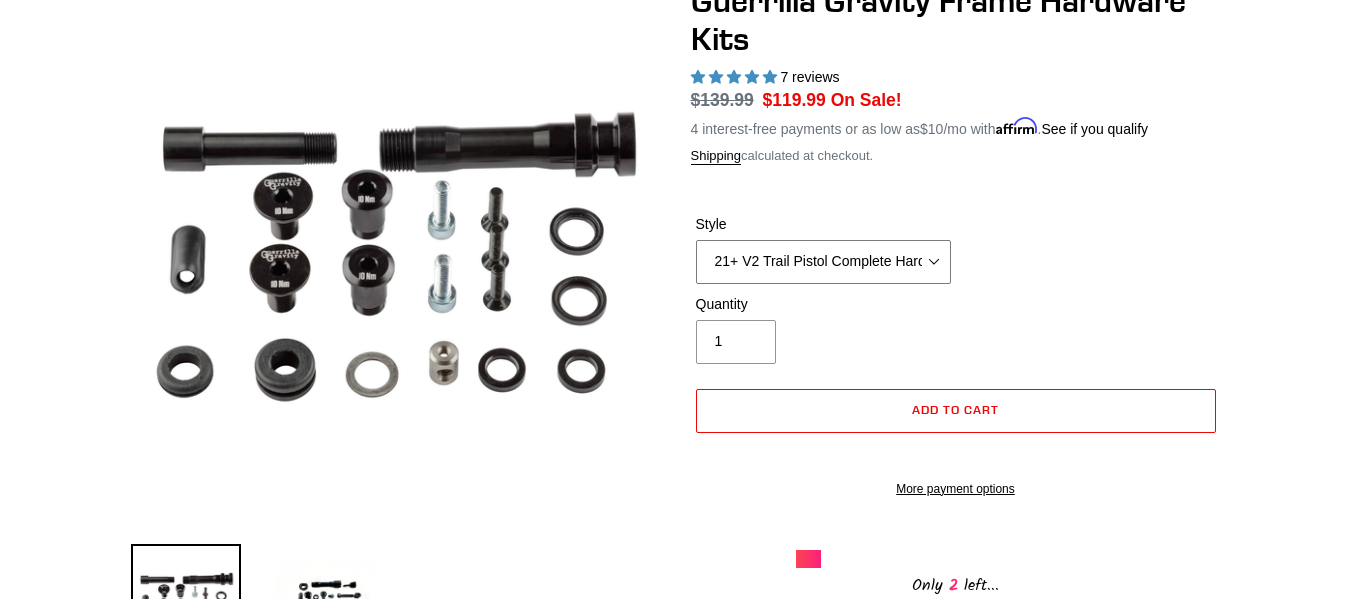 click on "19+ Hardware Kit
21+ V2 Trail Pistol Complete Hardware Kit" at bounding box center [823, 262] 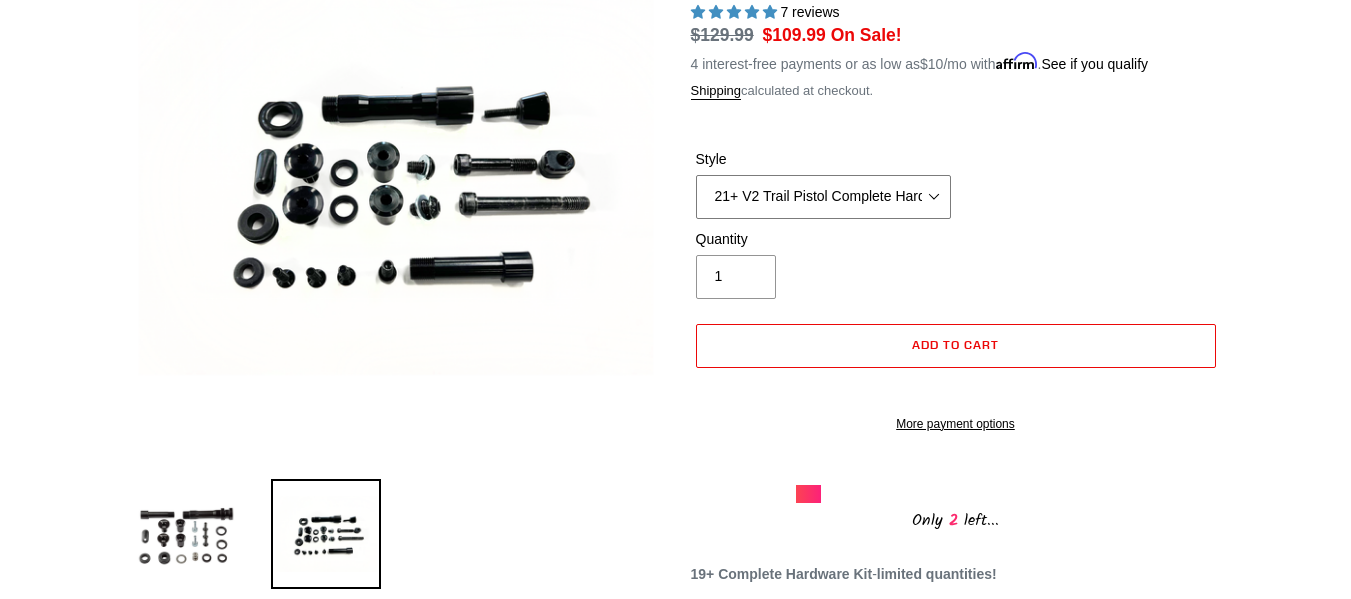 scroll, scrollTop: 289, scrollLeft: 0, axis: vertical 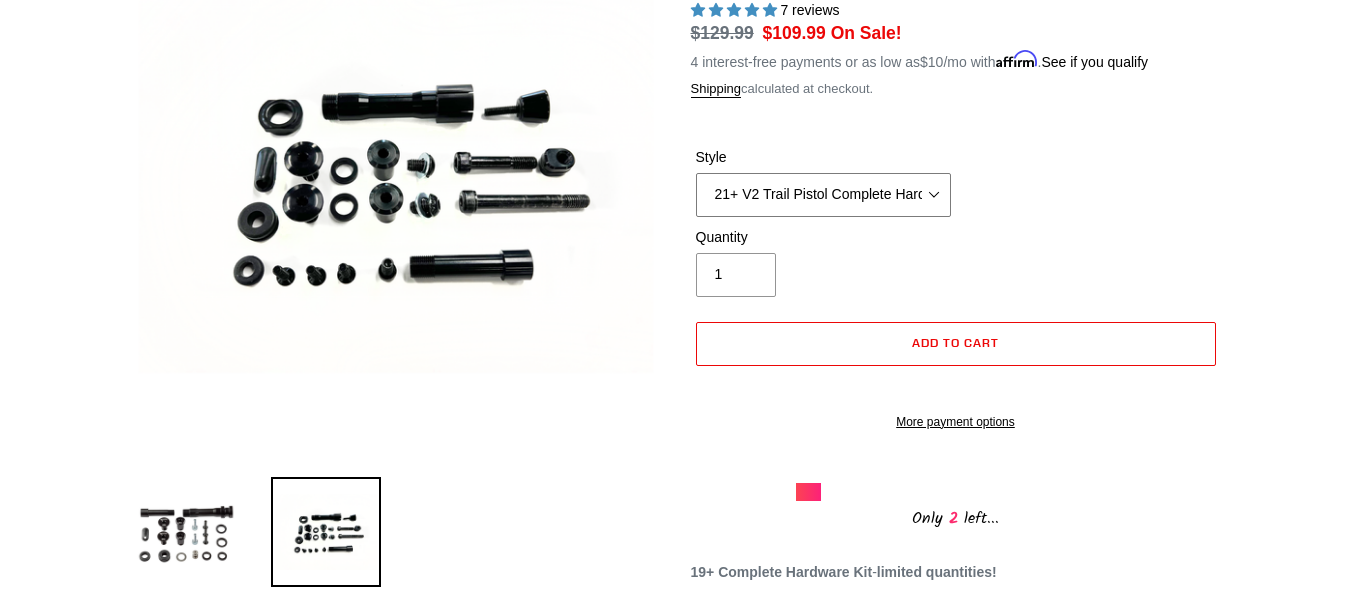 click on "19+ Hardware Kit
21+ V2 Trail Pistol Complete Hardware Kit" at bounding box center [823, 195] 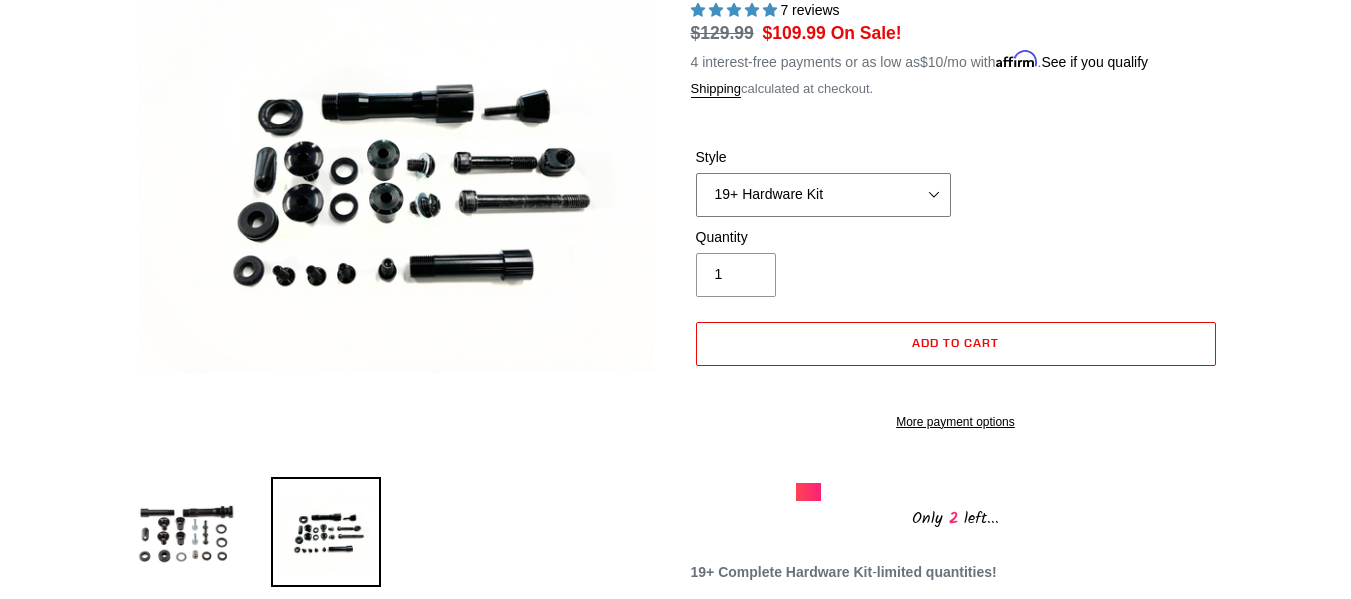click on "19+ Hardware Kit
21+ V2 Trail Pistol Complete Hardware Kit" at bounding box center (823, 195) 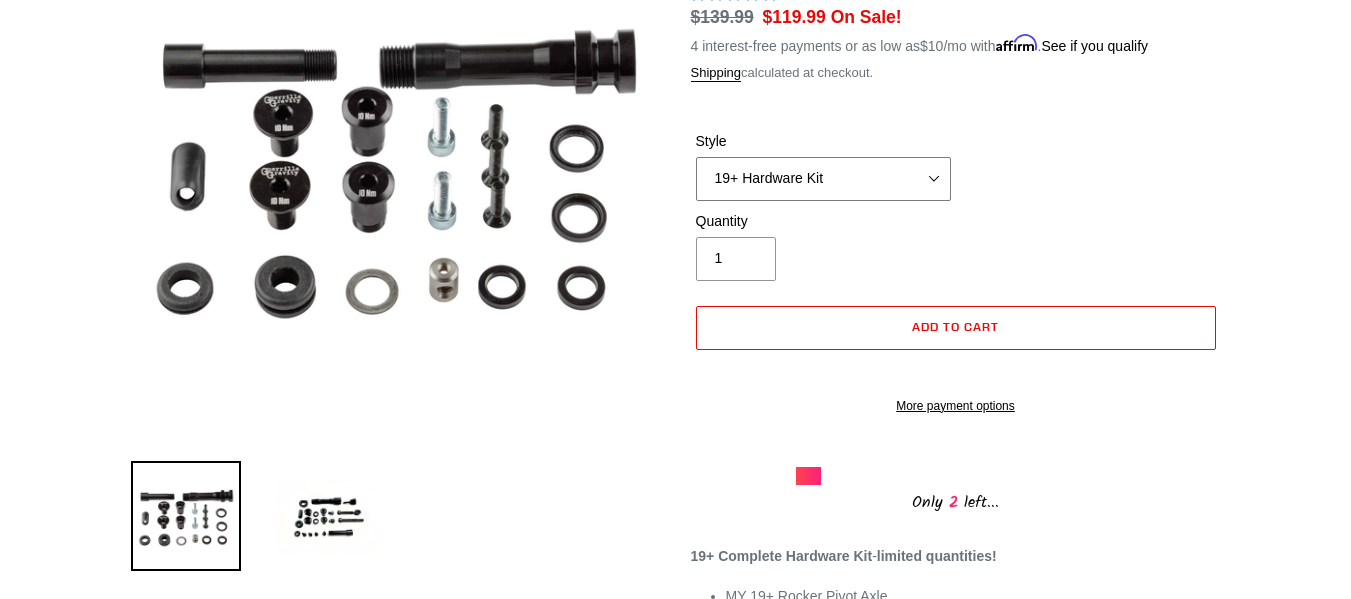 scroll, scrollTop: 304, scrollLeft: 0, axis: vertical 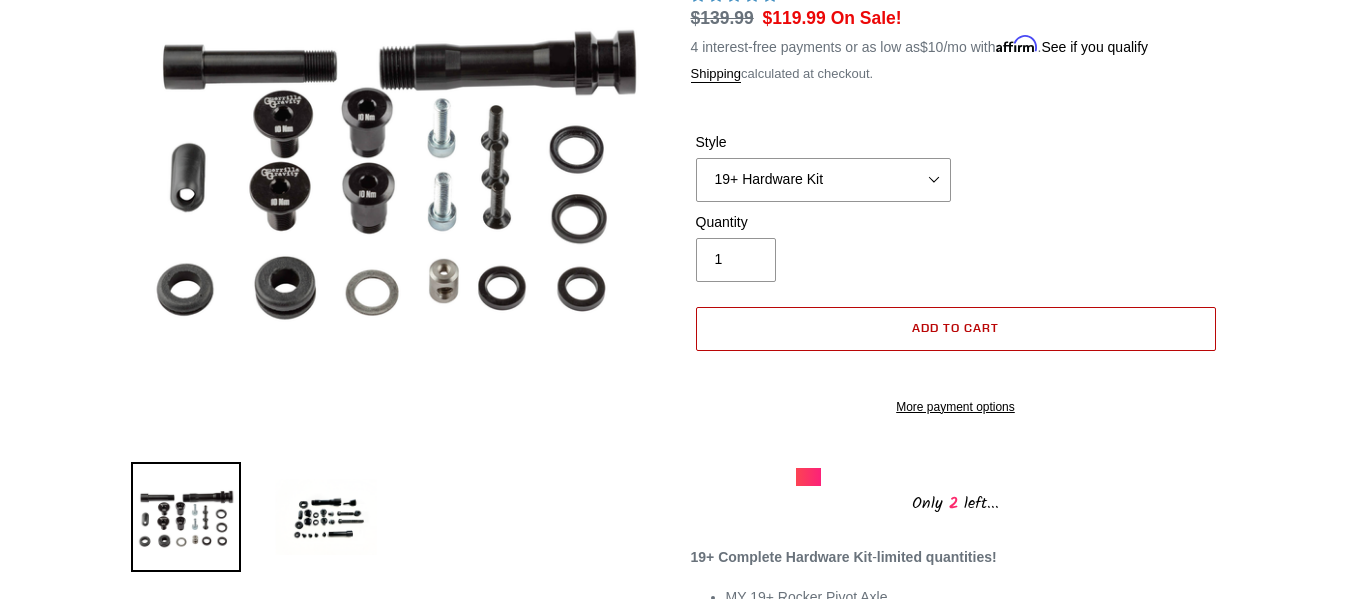 click on "Add to cart" at bounding box center (956, 329) 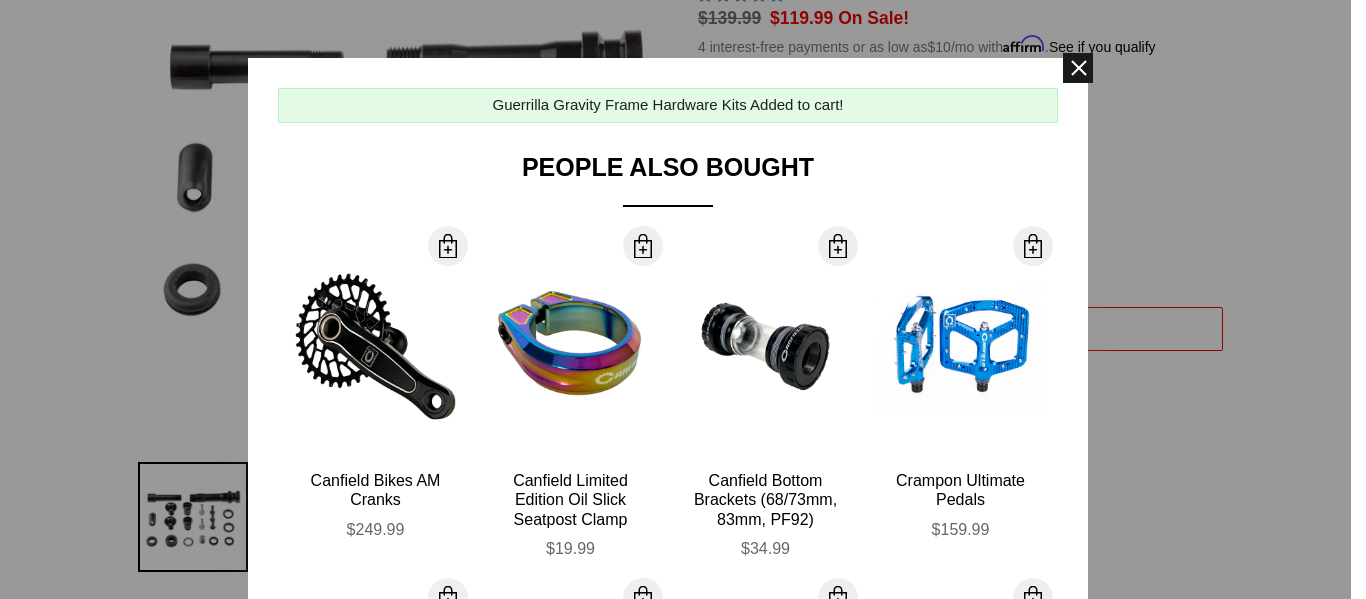 click at bounding box center [1078, 68] 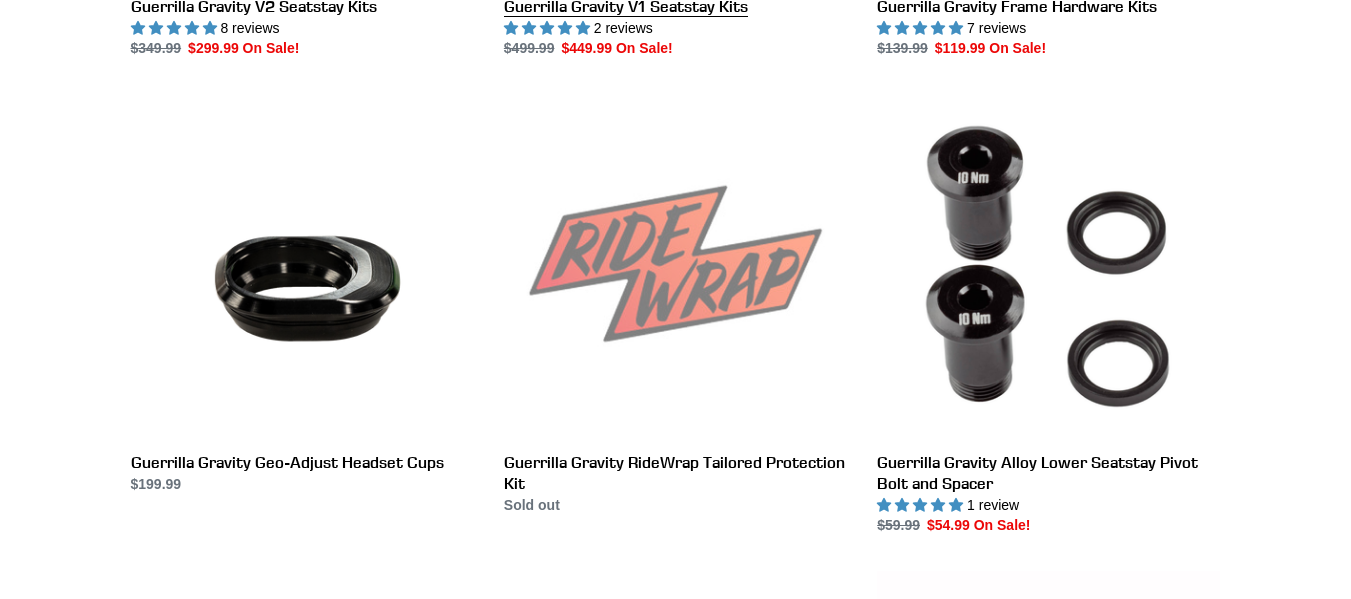 scroll, scrollTop: 1415, scrollLeft: 0, axis: vertical 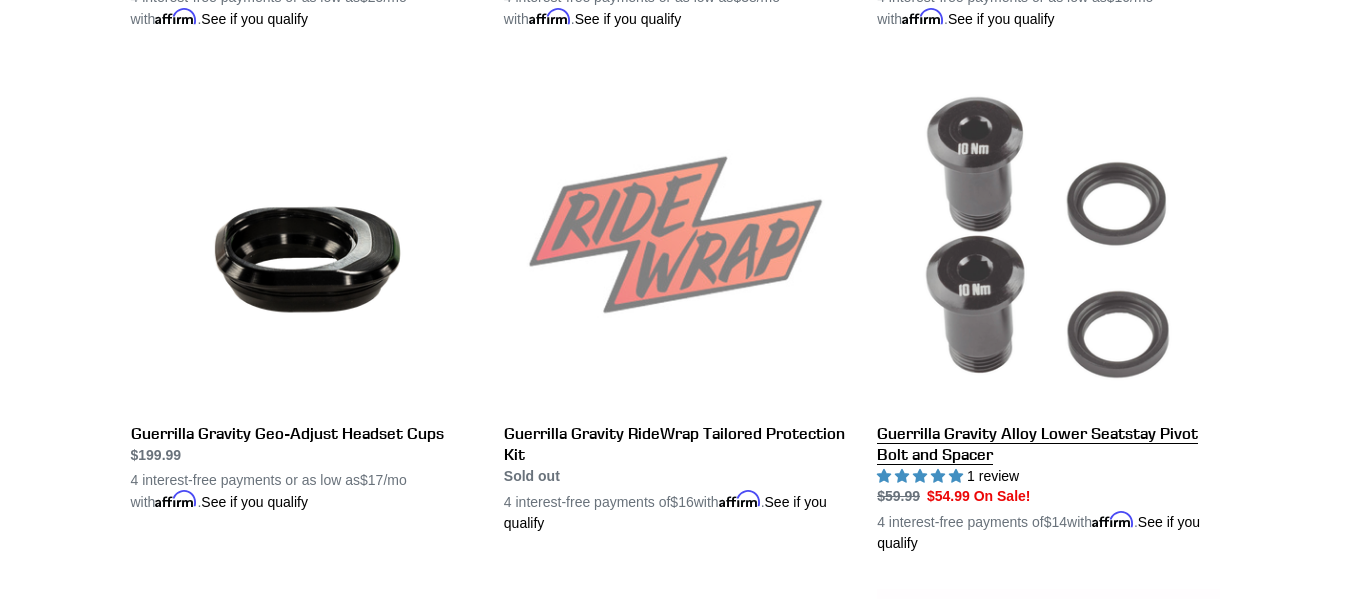 click on "Guerrilla Gravity Alloy Lower Seatstay Pivot Bolt and Spacer" at bounding box center [1048, 309] 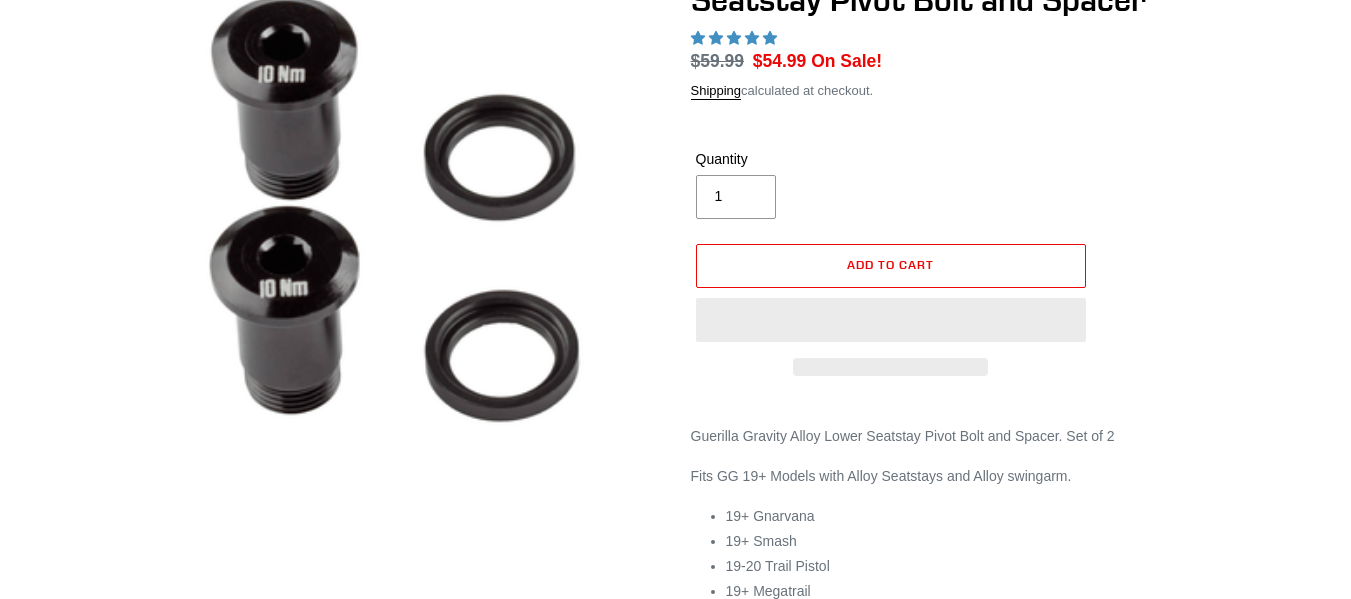 select on "highest-rating" 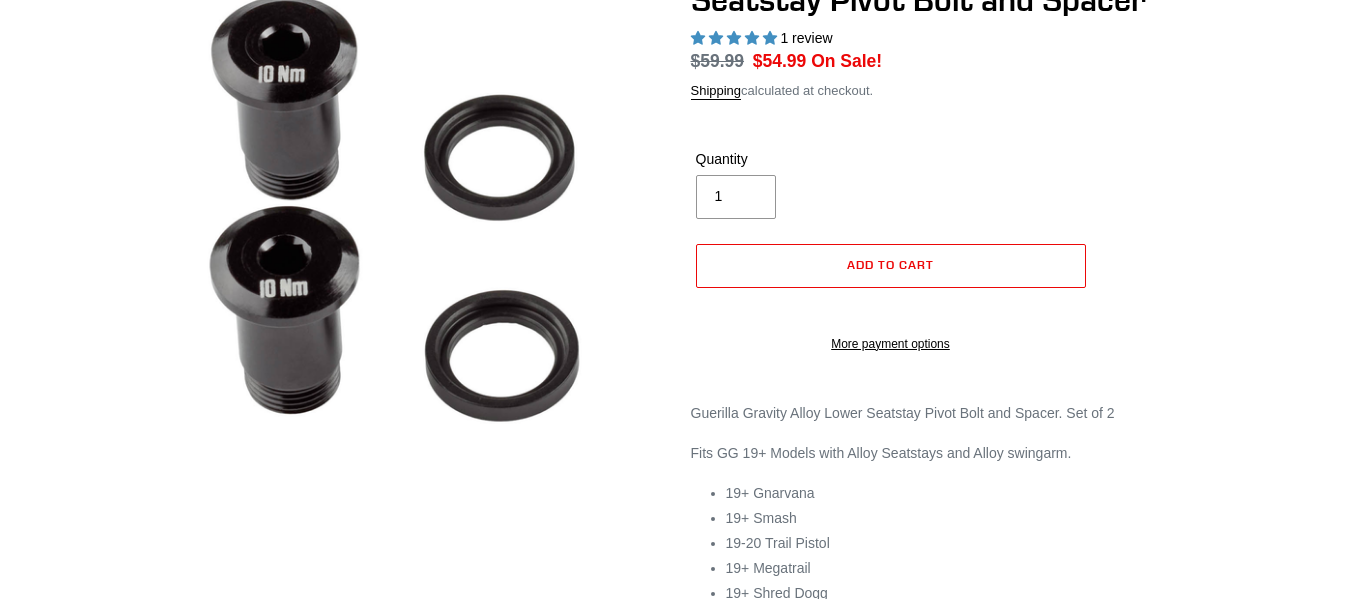 scroll, scrollTop: 403, scrollLeft: 0, axis: vertical 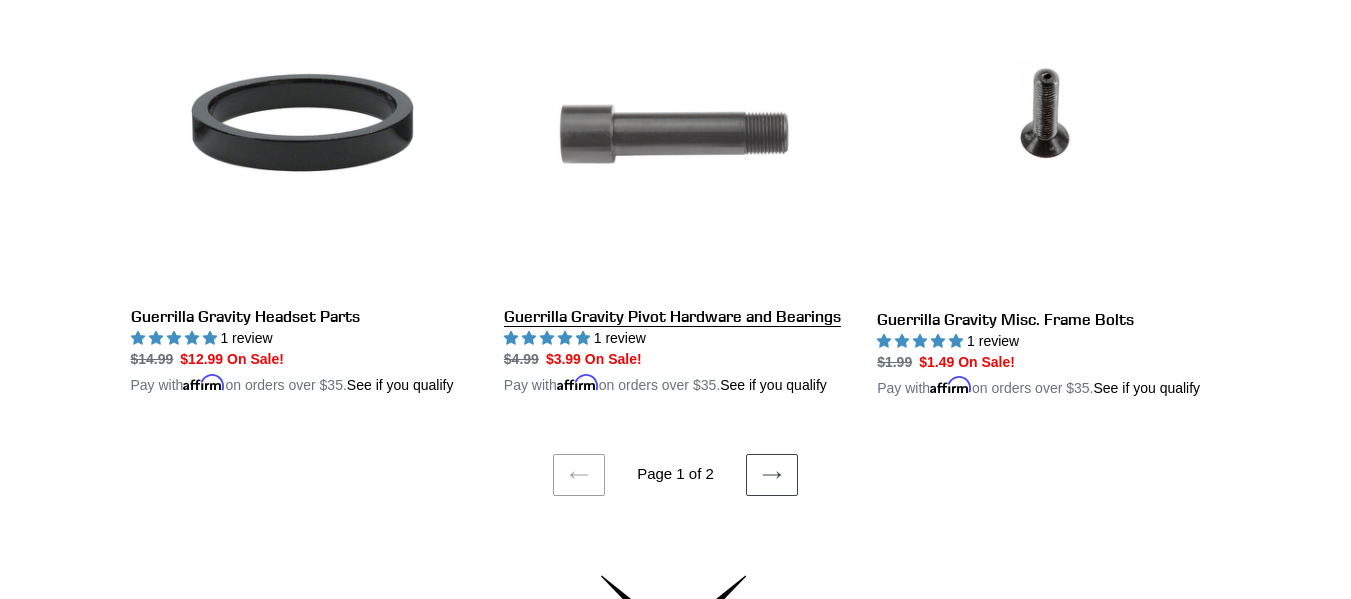 click on "Guerrilla Gravity Pivot Hardware and Bearings" at bounding box center (675, 174) 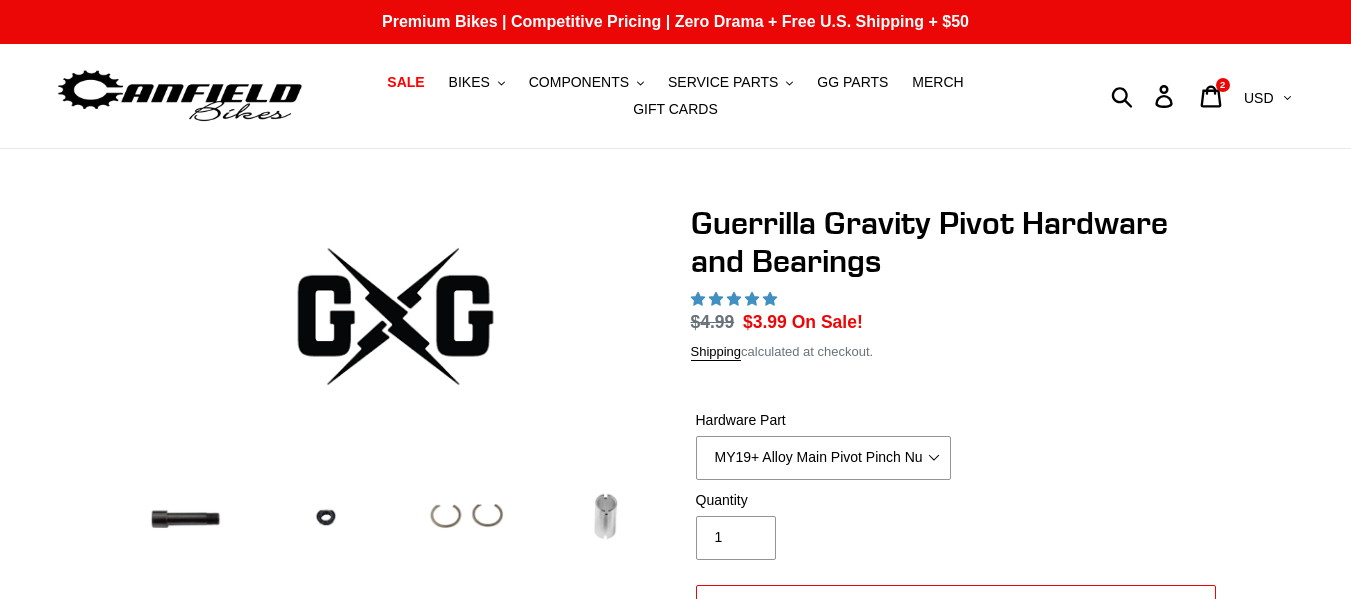 scroll, scrollTop: 0, scrollLeft: 0, axis: both 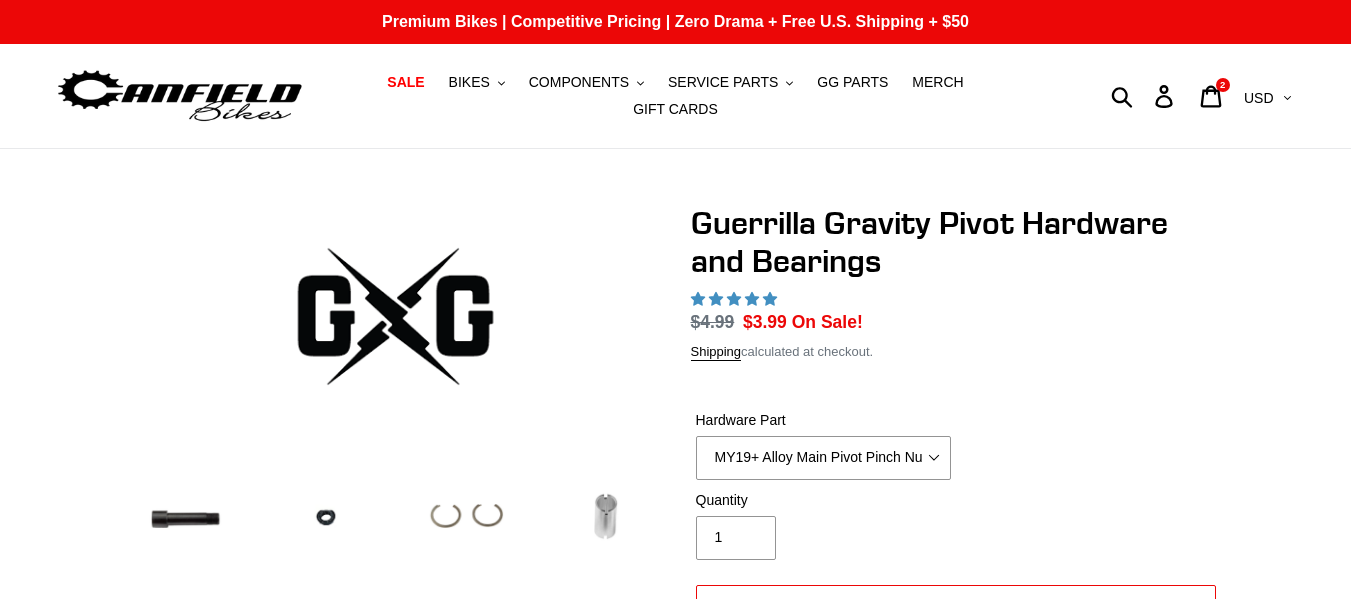 select on "highest-rating" 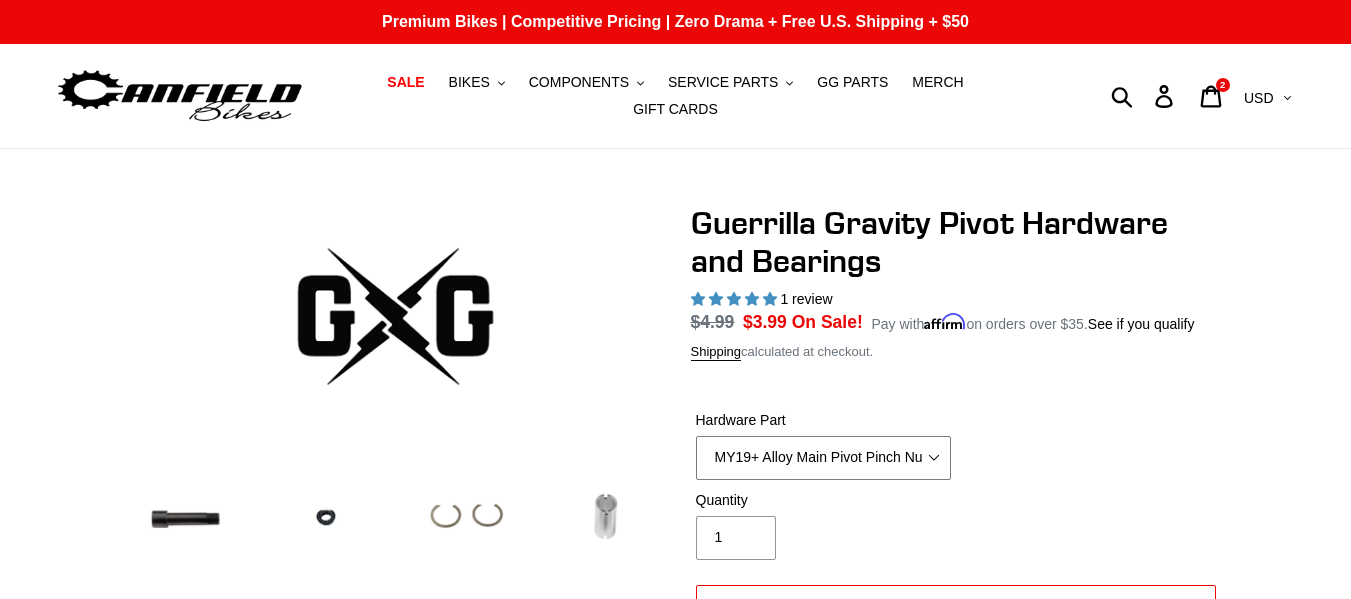 click on "MY19+ Alloy Main Pivot Pinch Nut
MY19+ Main Pivot Bearing
MY19+ Rocker Pivot Axle
MY21 Main Pivot Axle Nut
MY21 Main Pivot Axle Wedge Bolt
MY21 Seatstay/Swingarm Pivot Bolt
Alloy SS 3/4" O ring
Alloy Swingarm Main Pivot Axle
Alloy Swingarm Pivot Pinch Bolt
Igus Bushing - Pack of 4
Lower Seatstay Pivot Retainer Ring - Pack of 2
Main Pivot Bearing Spacer
Revved Seatstay D Nut O-ring" at bounding box center (823, 458) 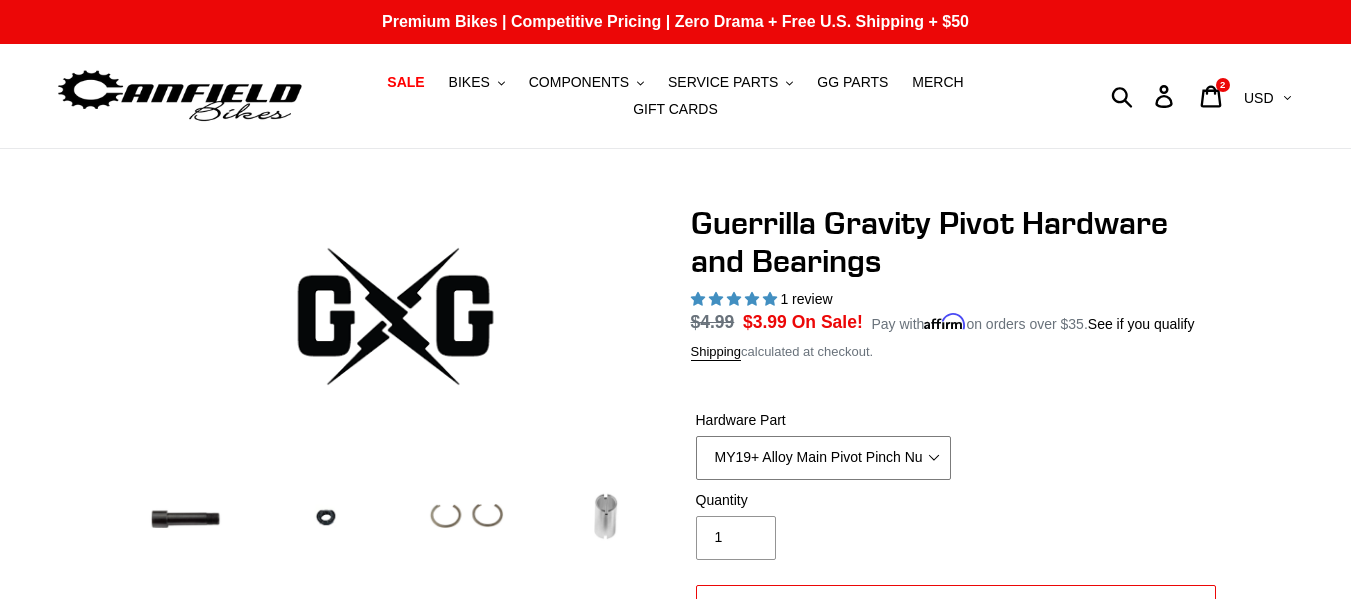 select on "Rocker Shim" 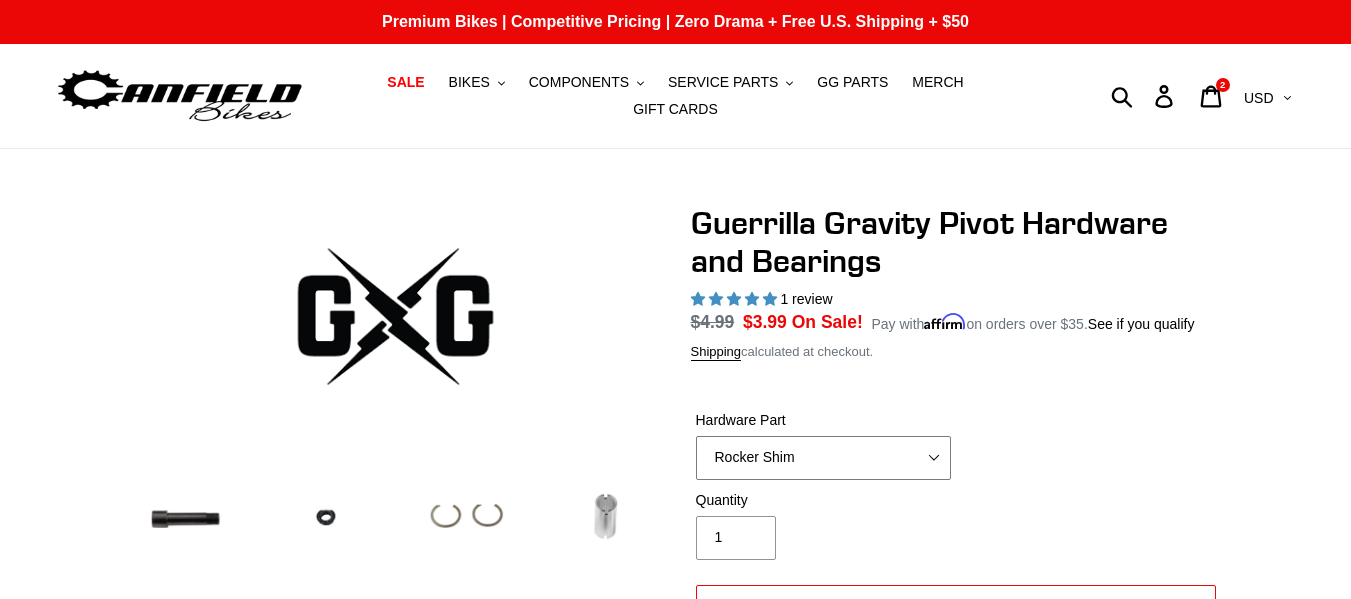 click on "MY19+ Alloy Main Pivot Pinch Nut
MY19+ Main Pivot Bearing
MY19+ Rocker Pivot Axle
MY21 Main Pivot Axle Nut
MY21 Main Pivot Axle Wedge Bolt
MY21 Seatstay/Swingarm Pivot Bolt
Alloy SS 3/4" O ring
Alloy Swingarm Main Pivot Axle
Alloy Swingarm Pivot Pinch Bolt
Igus Bushing - Pack of 4
Lower Seatstay Pivot Retainer Ring - Pack of 2
Main Pivot Bearing Spacer
Revved Seatstay D Nut O-ring" at bounding box center [823, 458] 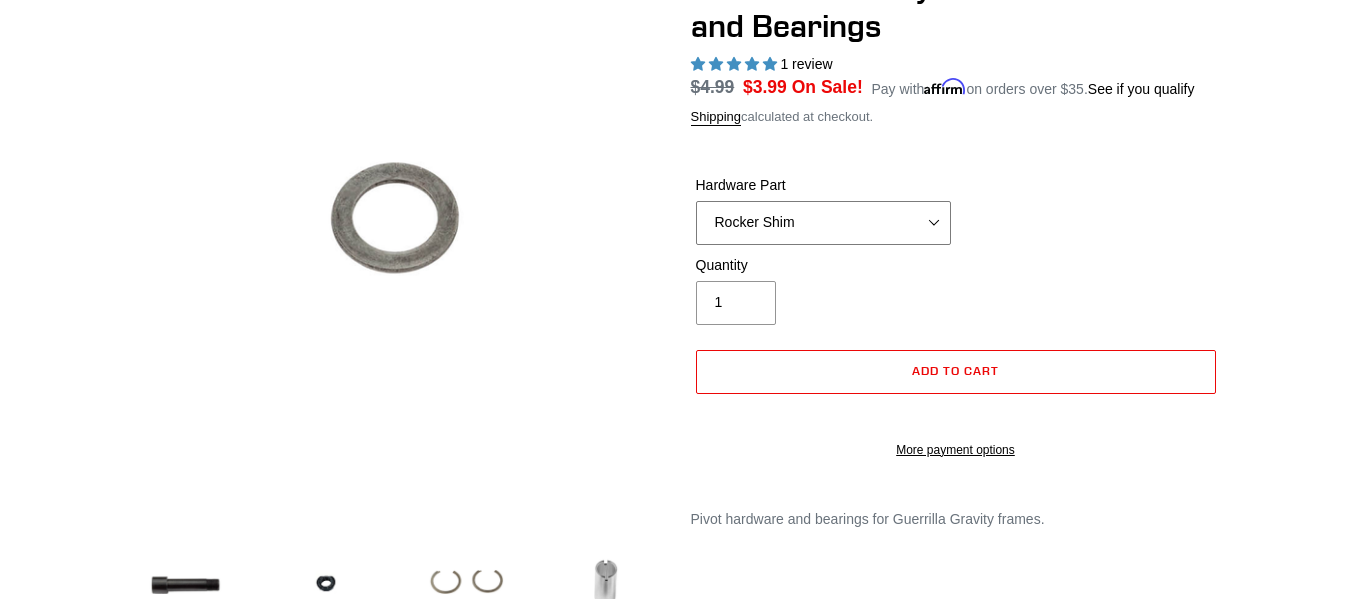 scroll, scrollTop: 236, scrollLeft: 0, axis: vertical 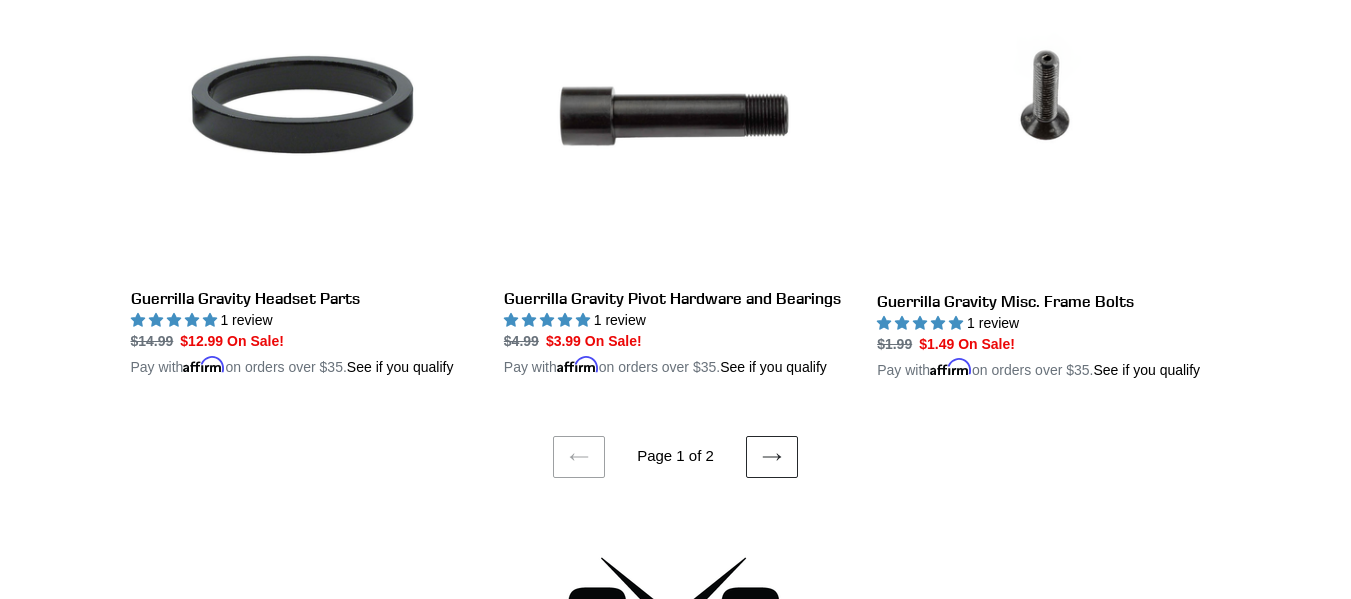 click 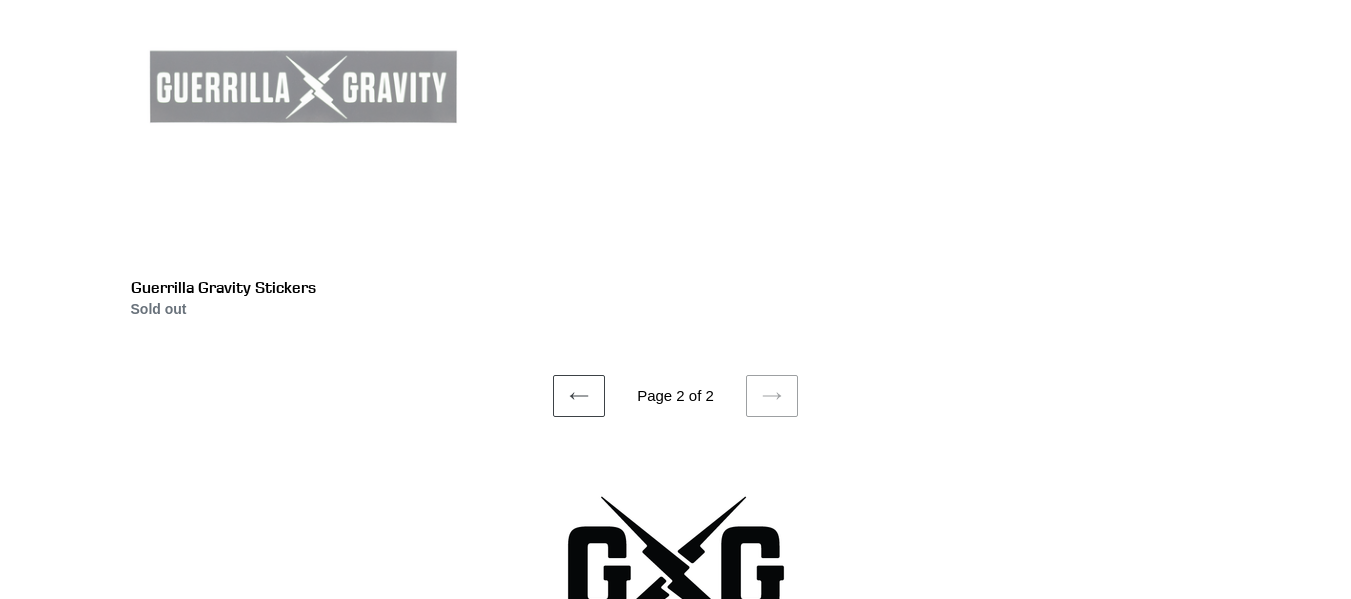 scroll, scrollTop: 676, scrollLeft: 0, axis: vertical 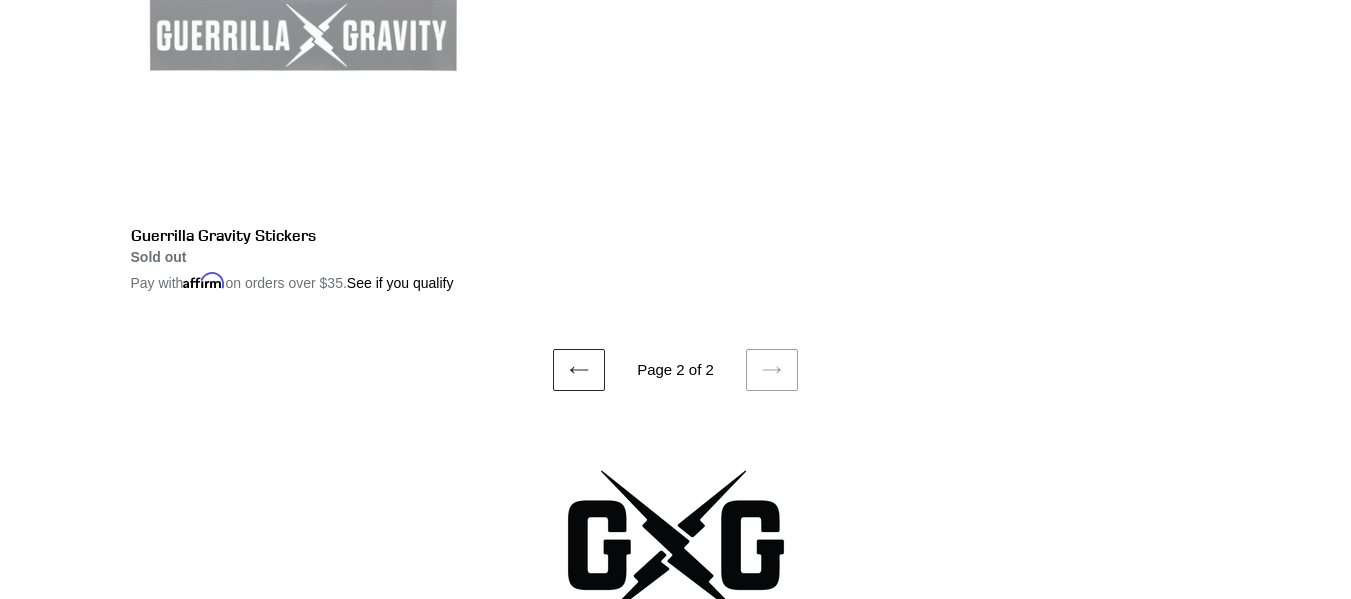 click on "Previous page" at bounding box center (579, 370) 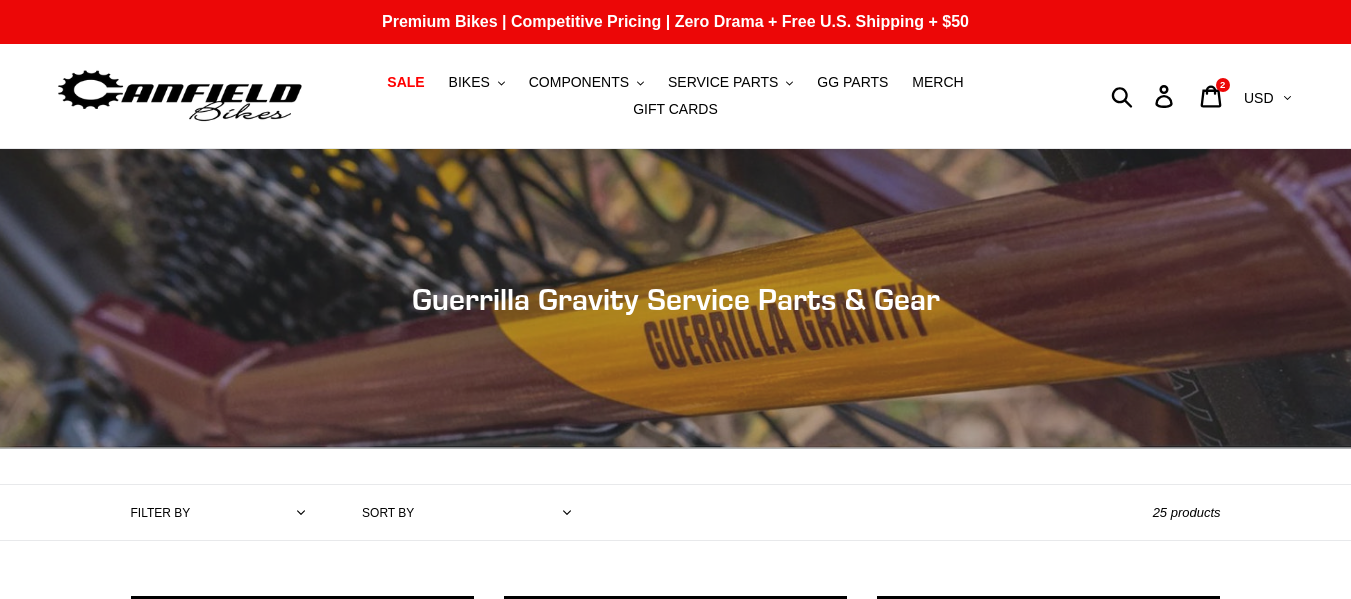 scroll, scrollTop: 0, scrollLeft: 0, axis: both 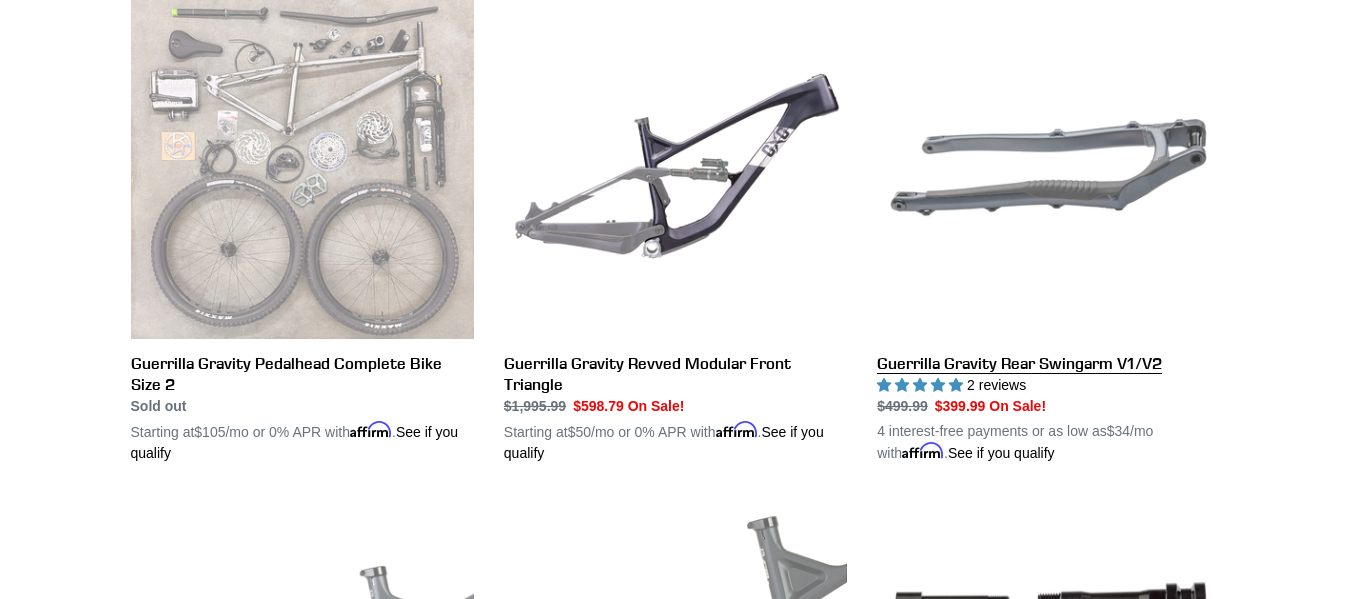 click on "Guerrilla Gravity Rear Swingarm V1/V2" at bounding box center (1048, 230) 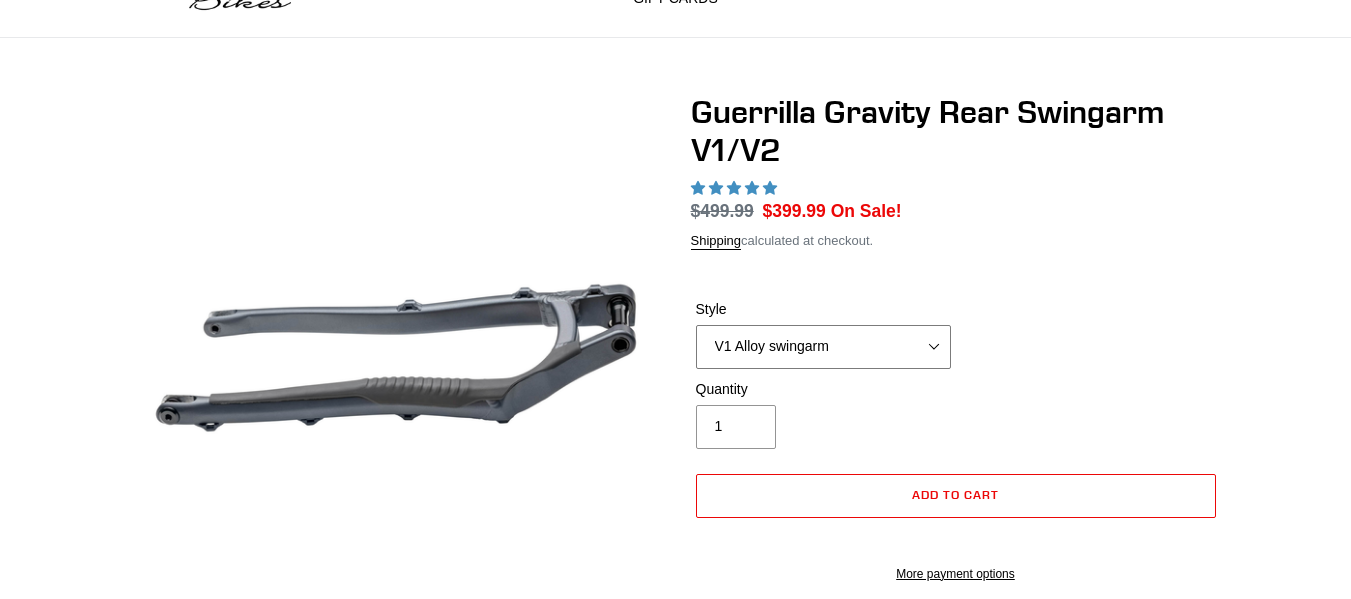 click on "V1 Alloy swingarm
V2 Revved Carbon swingarm" at bounding box center [823, 347] 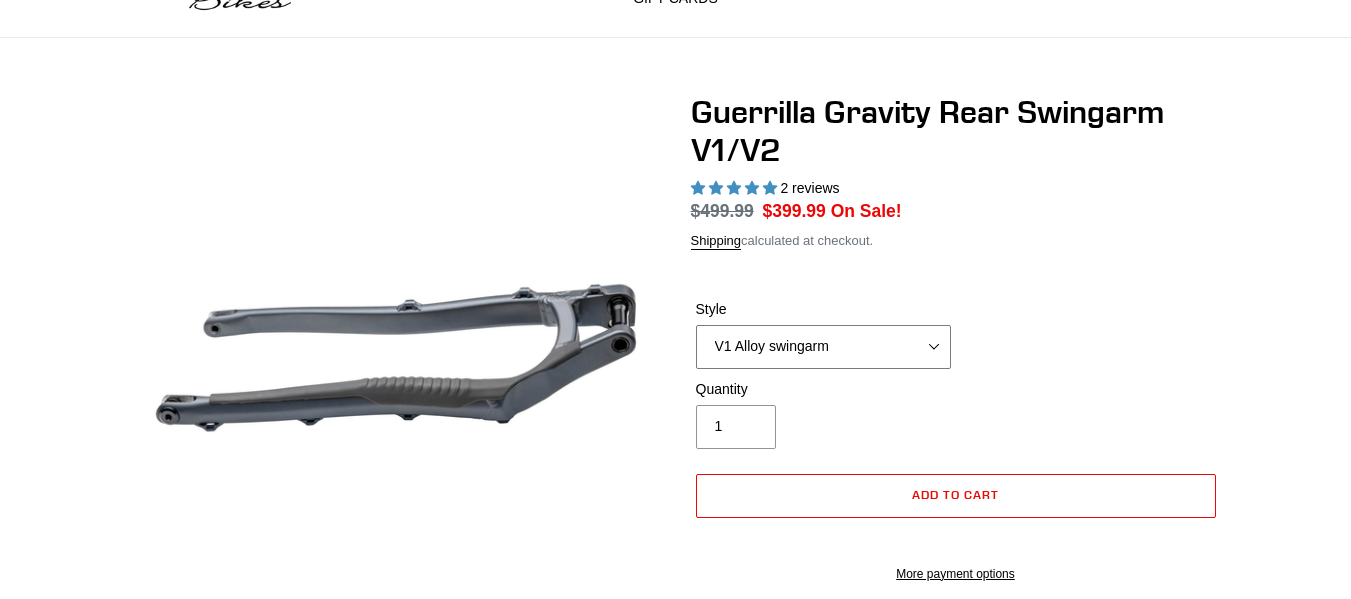 scroll, scrollTop: 0, scrollLeft: 0, axis: both 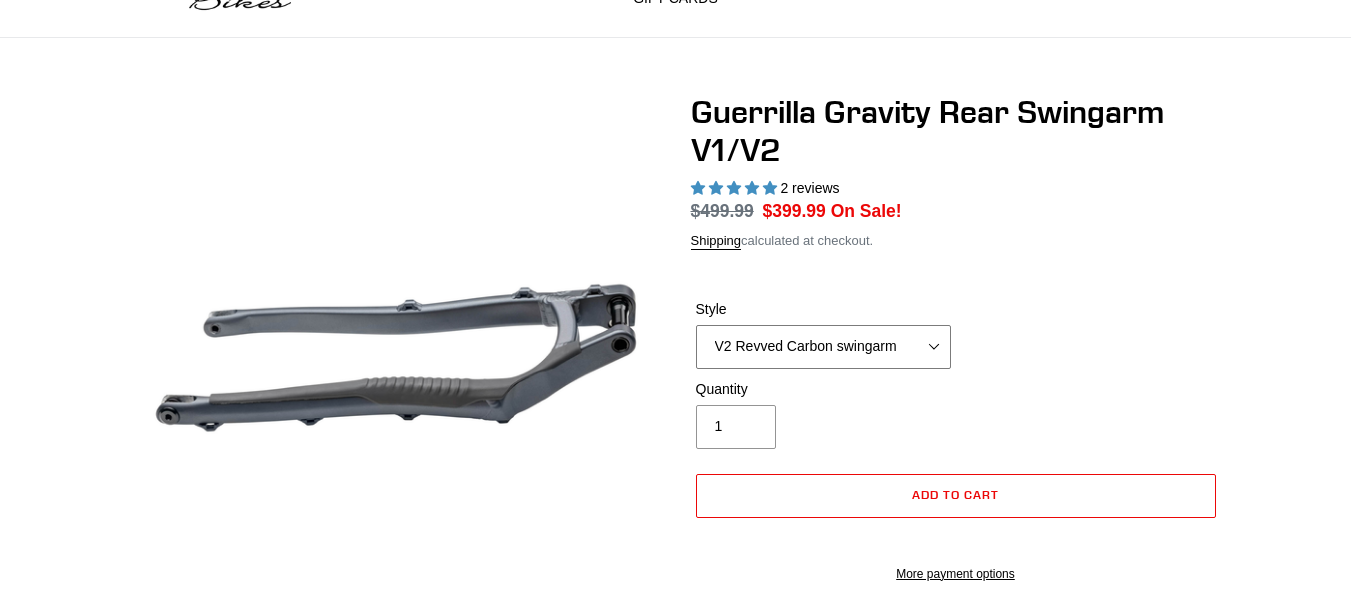 click on "V1 Alloy swingarm
V2 Revved Carbon swingarm" at bounding box center [823, 347] 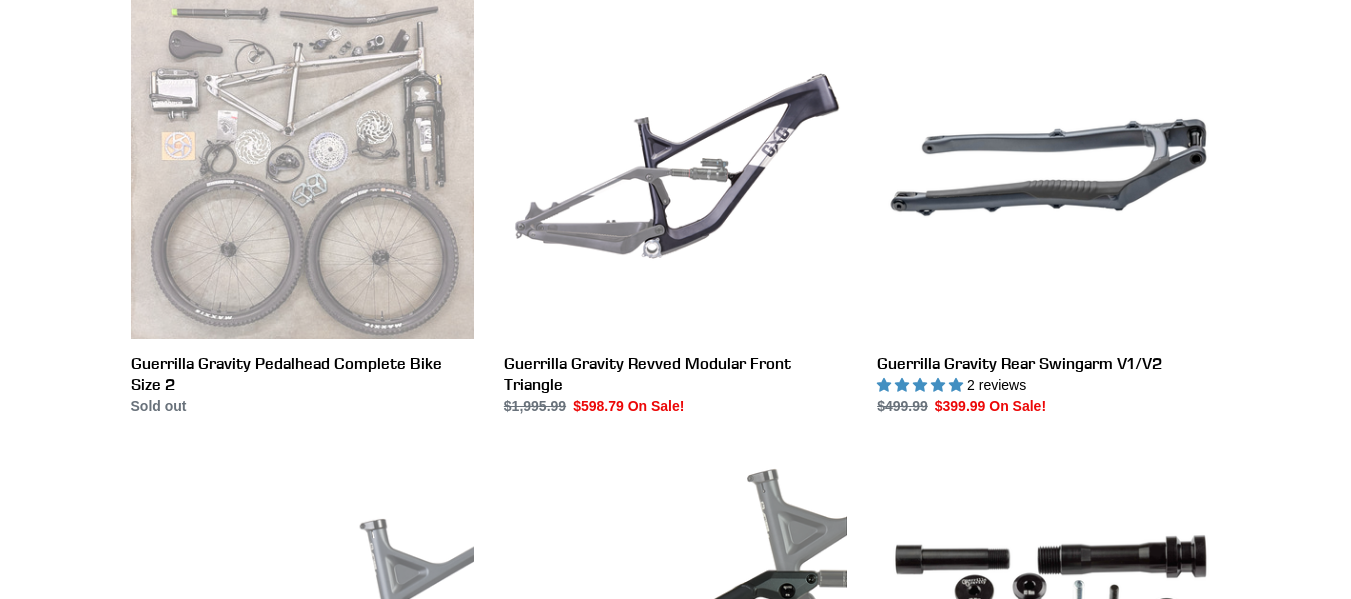 scroll, scrollTop: 600, scrollLeft: 0, axis: vertical 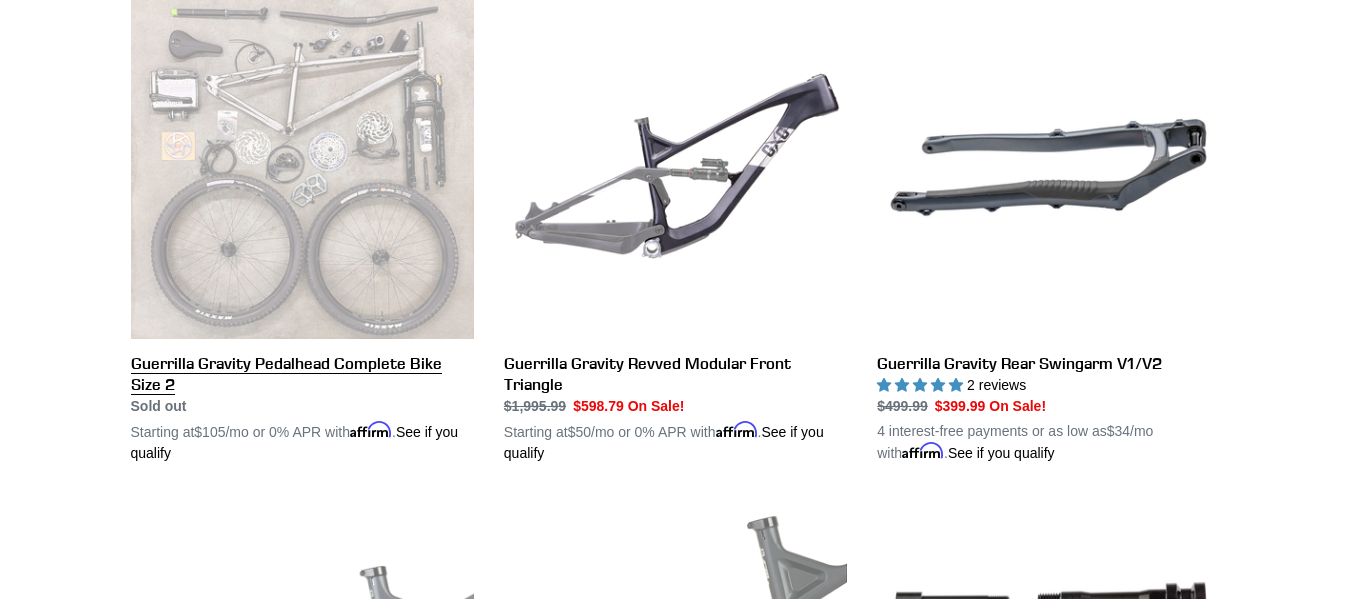 click on "Guerrilla Gravity Pedalhead Complete Bike Size 2" at bounding box center (302, 230) 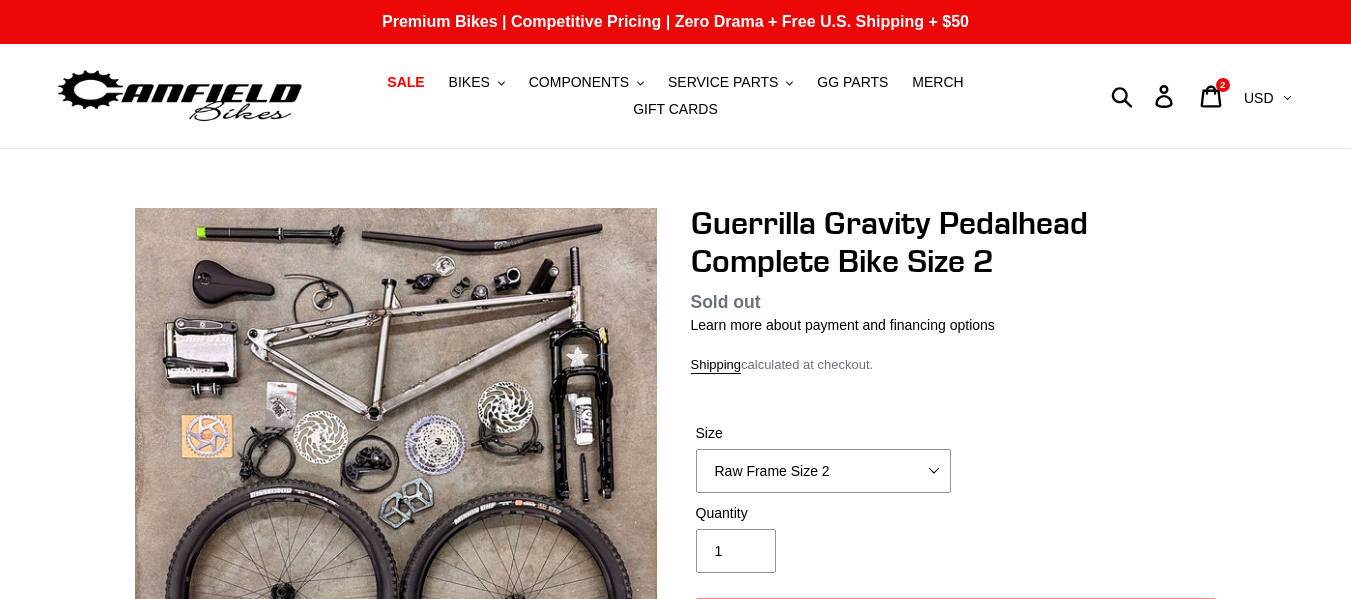 scroll, scrollTop: 0, scrollLeft: 0, axis: both 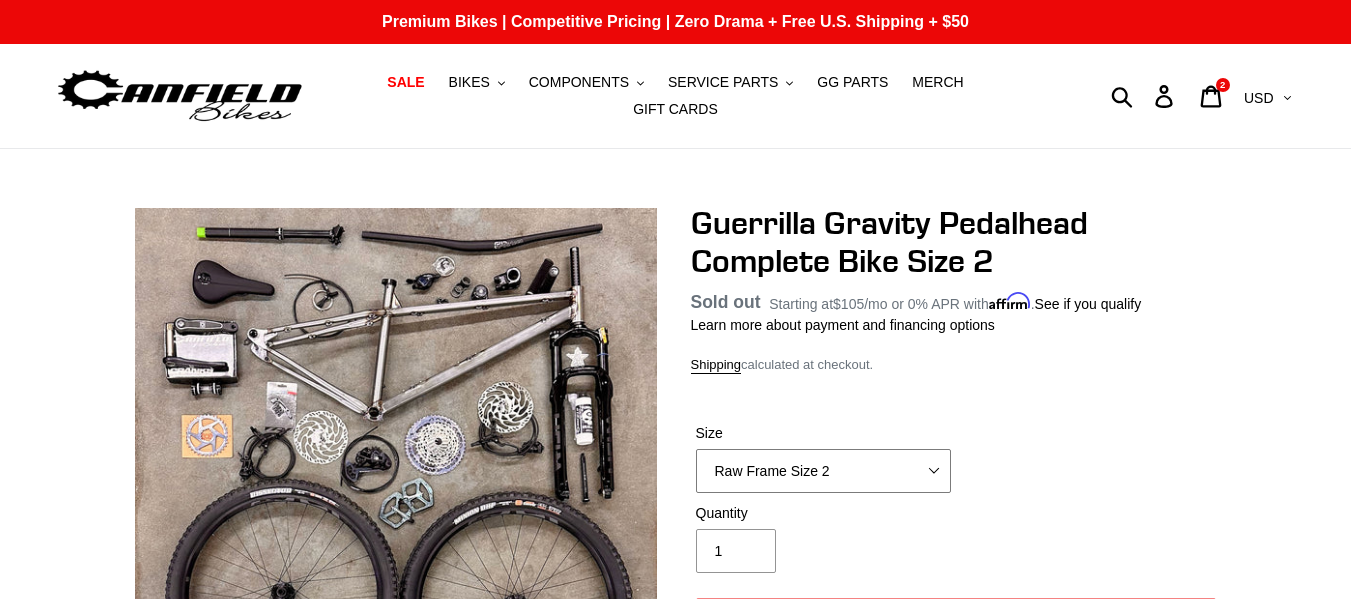 click on "Raw Frame Size 2" at bounding box center (823, 471) 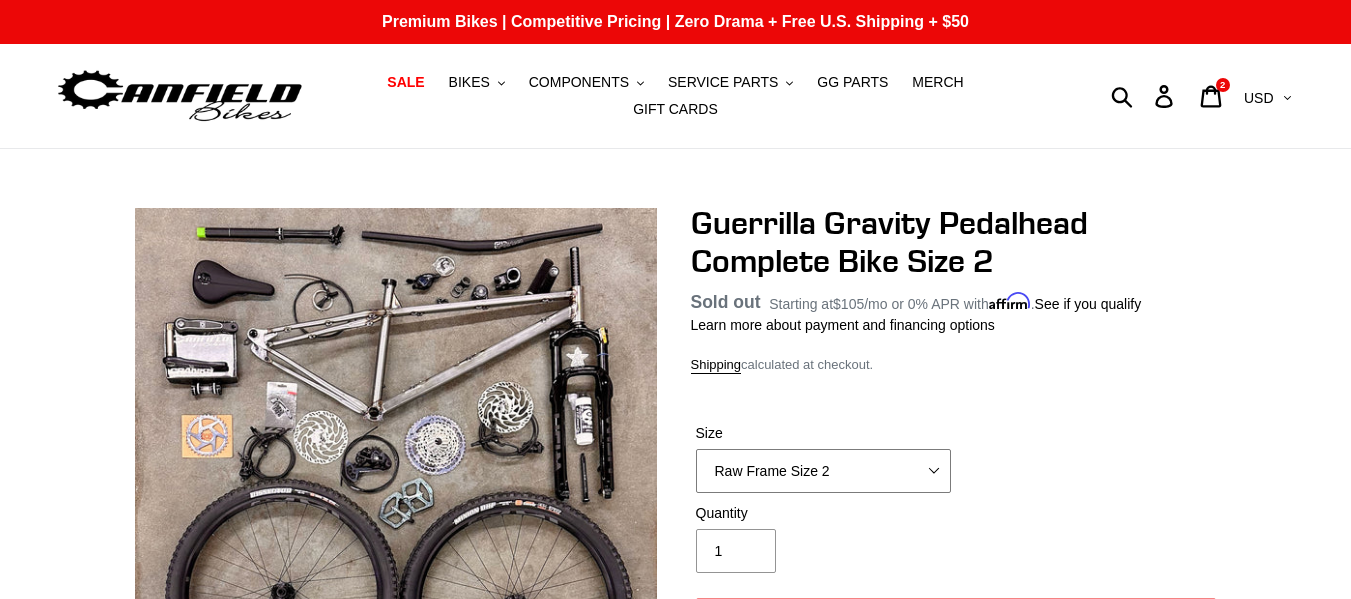 click on "Raw Frame Size 2" at bounding box center [823, 471] 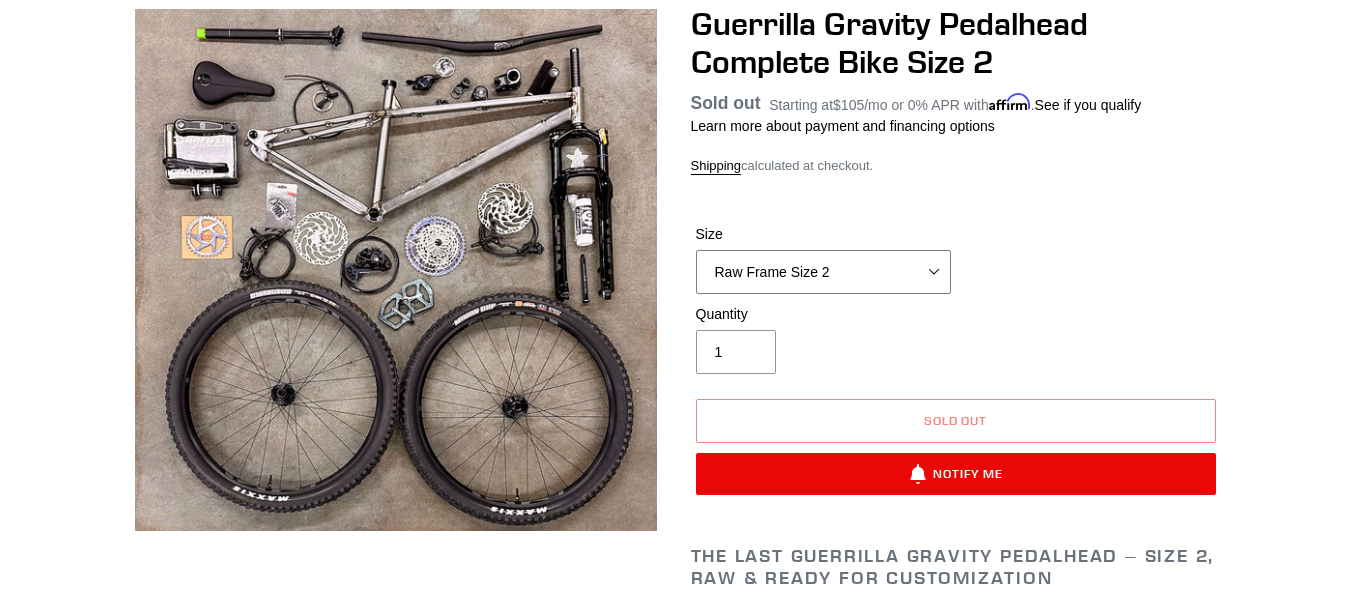 scroll, scrollTop: 198, scrollLeft: 0, axis: vertical 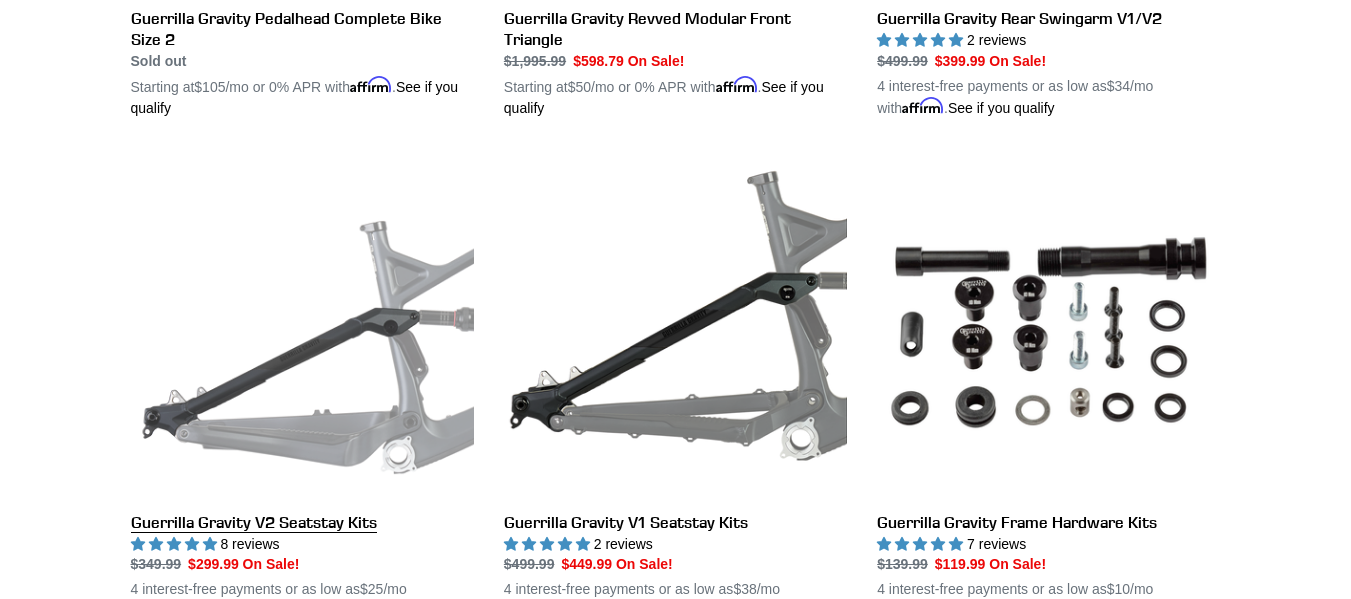 click on "Guerrilla Gravity V2 Seatstay Kits" at bounding box center (302, 388) 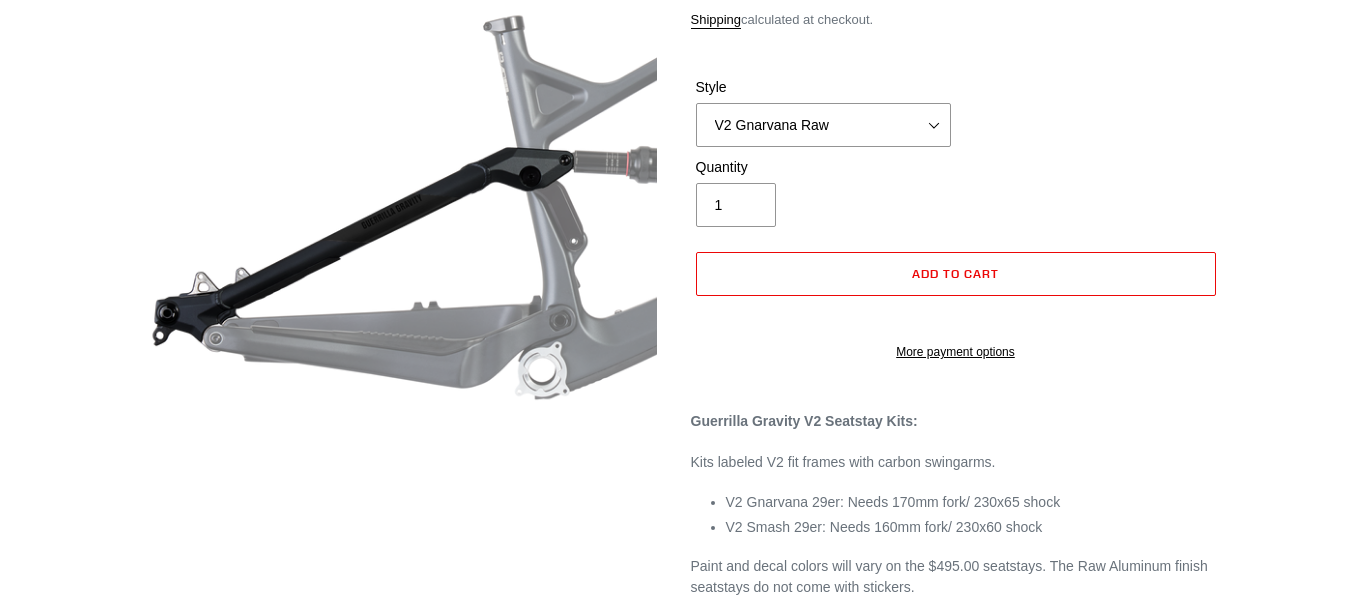 select on "highest-rating" 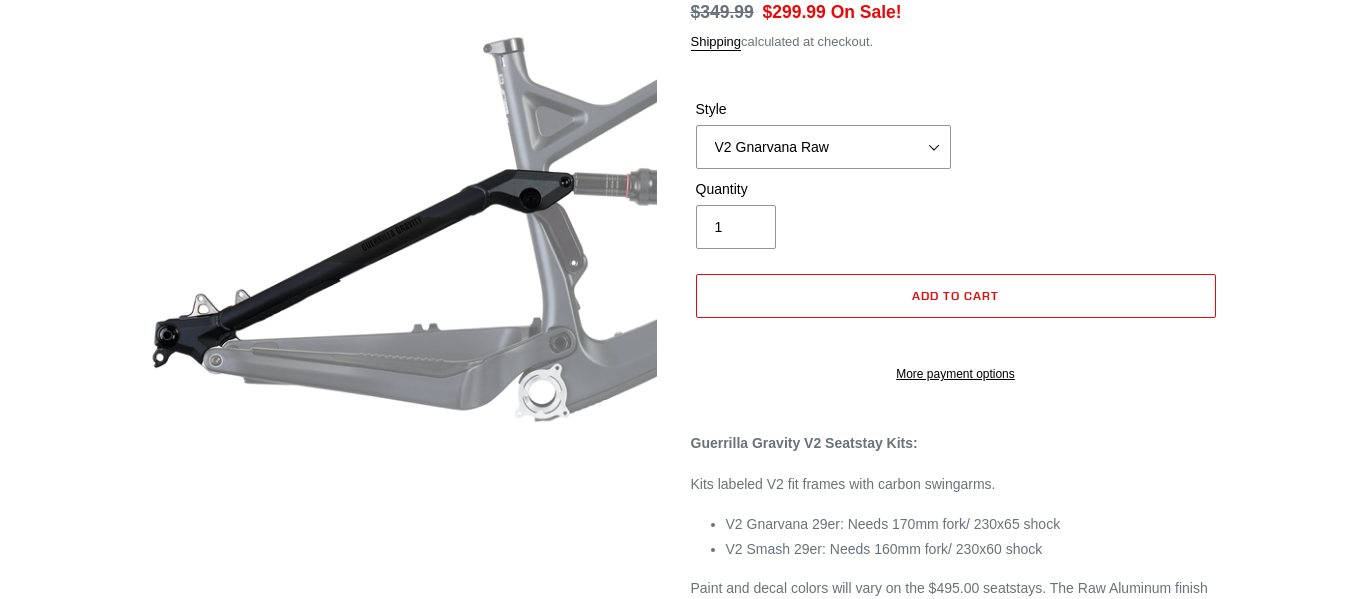 scroll, scrollTop: 0, scrollLeft: 0, axis: both 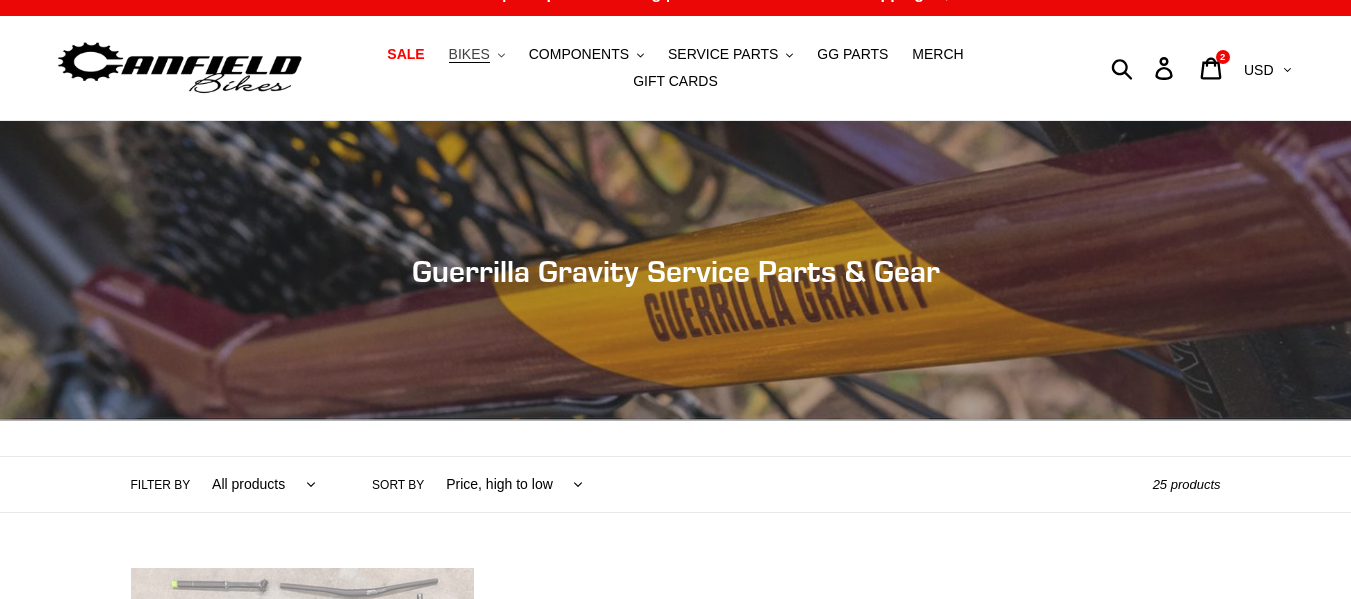 click on "BIKES" at bounding box center (469, 54) 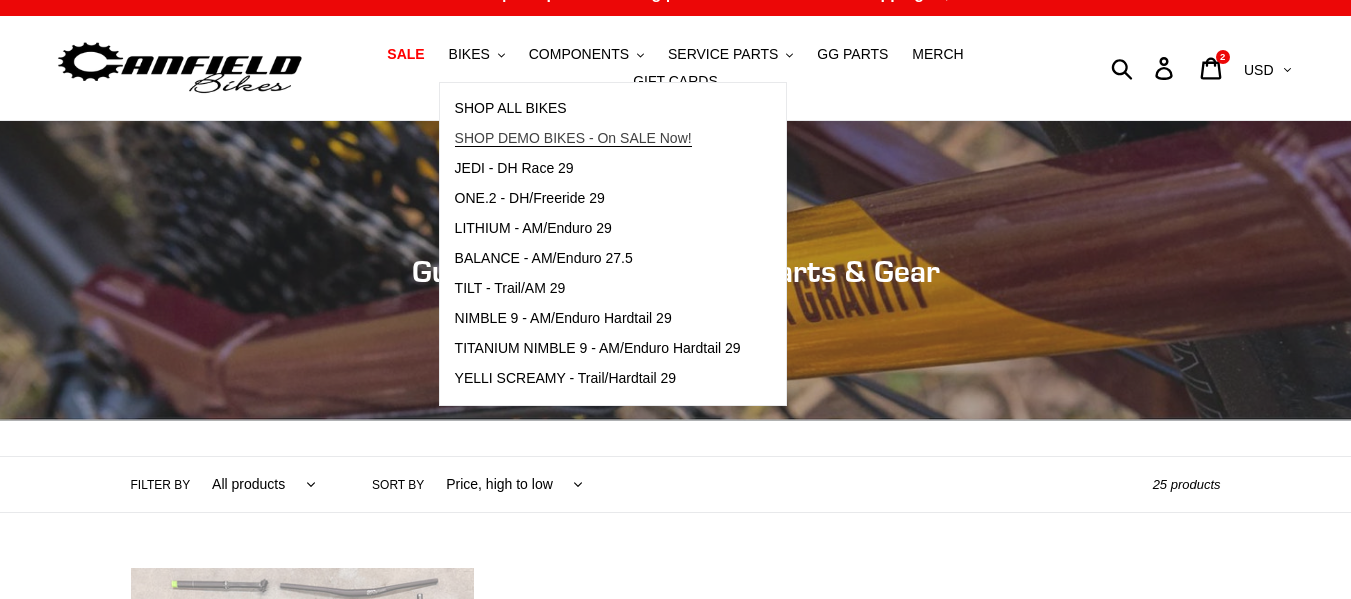 click on "SHOP DEMO BIKES - On SALE Now!" at bounding box center [573, 138] 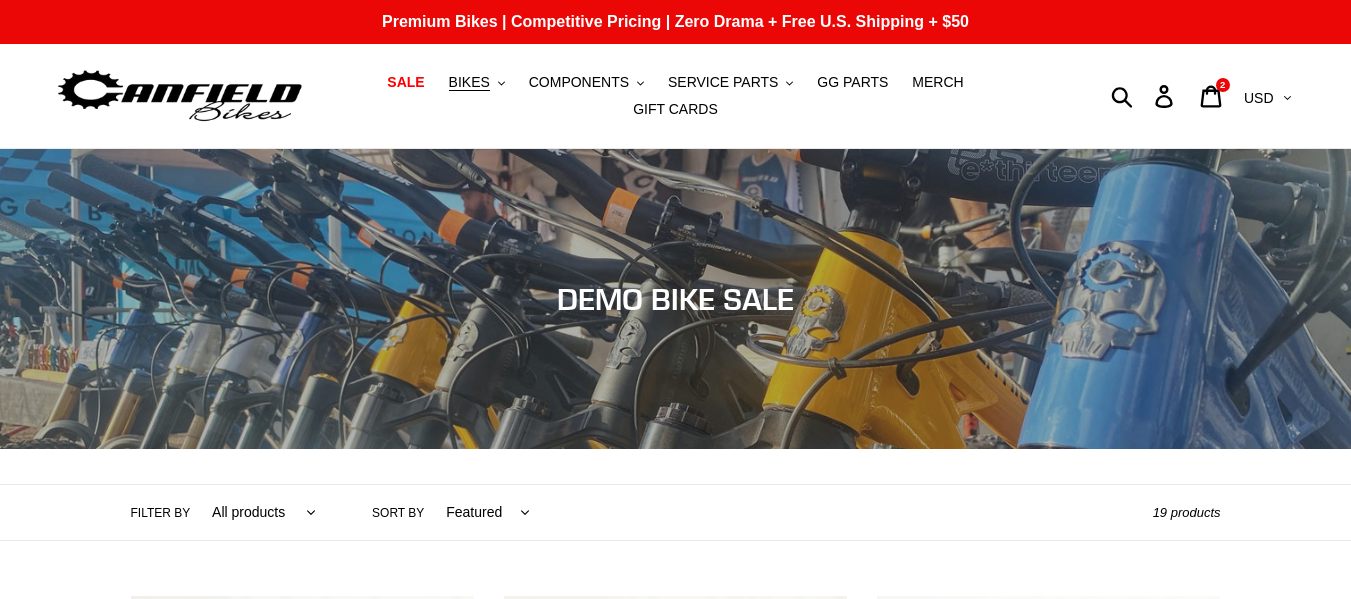 scroll, scrollTop: 448, scrollLeft: 0, axis: vertical 